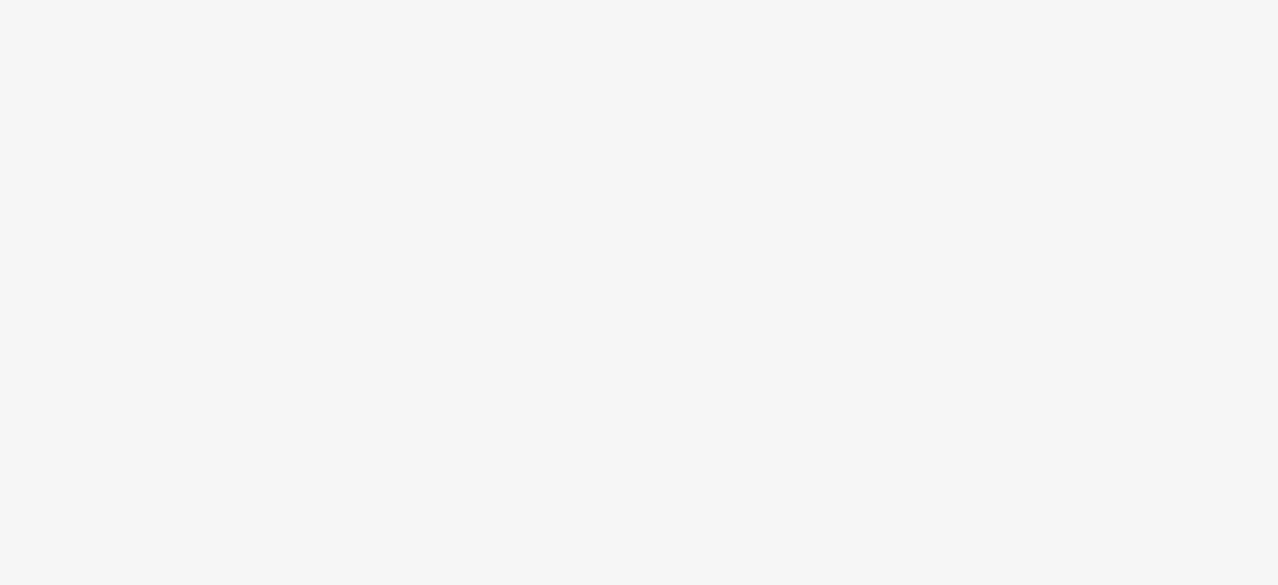 scroll, scrollTop: 0, scrollLeft: 0, axis: both 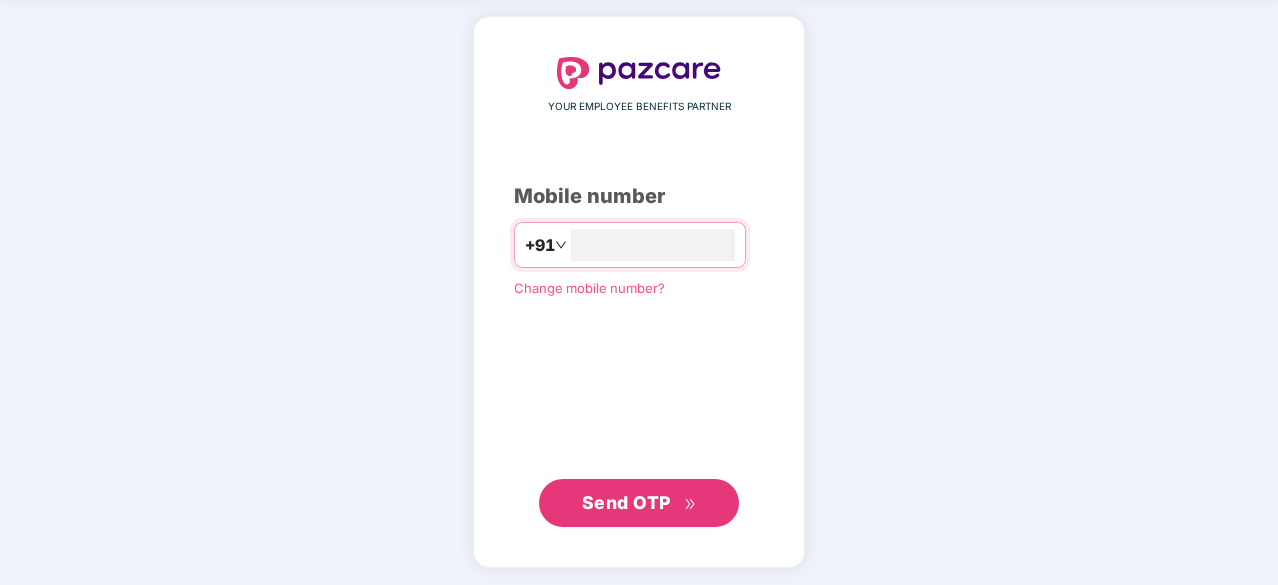 type on "**********" 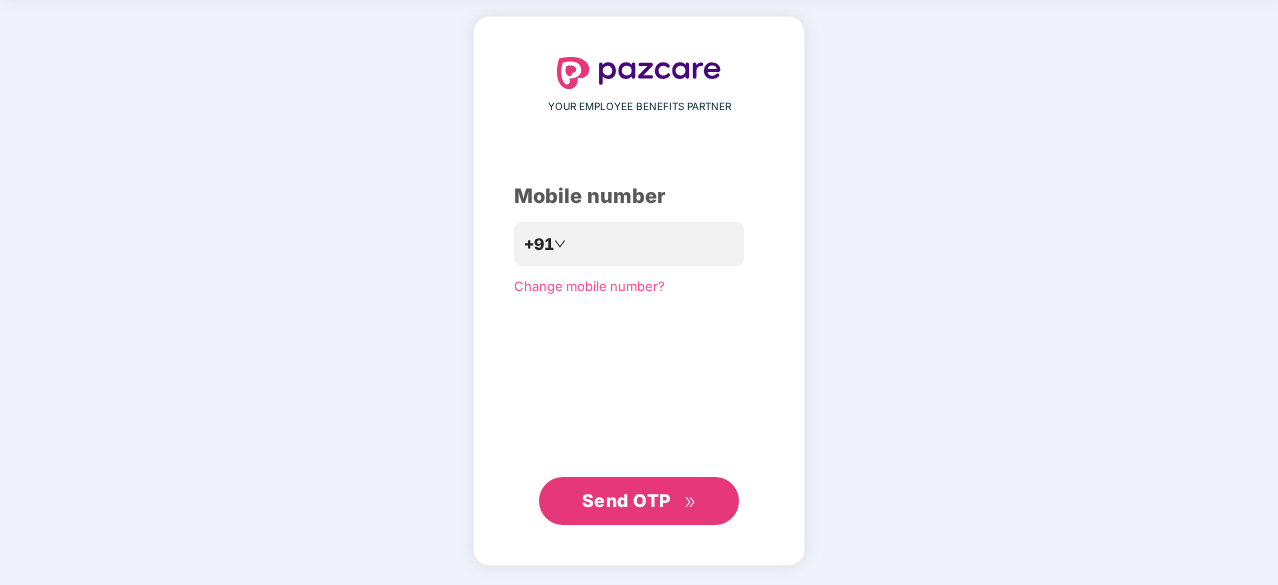 scroll, scrollTop: 75, scrollLeft: 0, axis: vertical 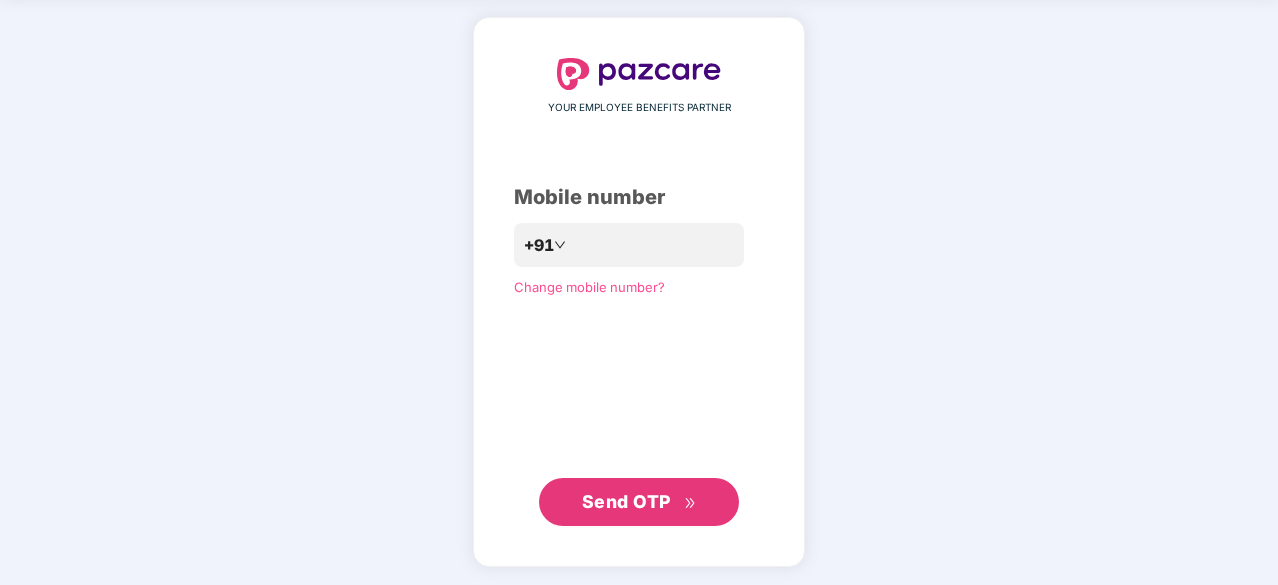 click on "Send OTP" at bounding box center [639, 502] 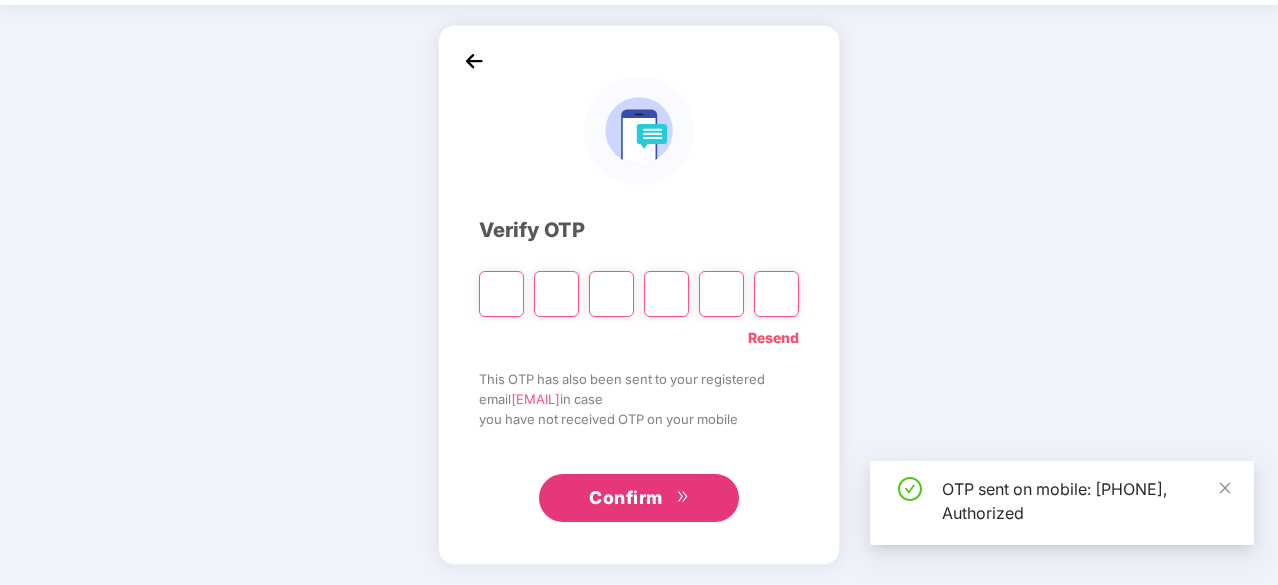 scroll, scrollTop: 66, scrollLeft: 0, axis: vertical 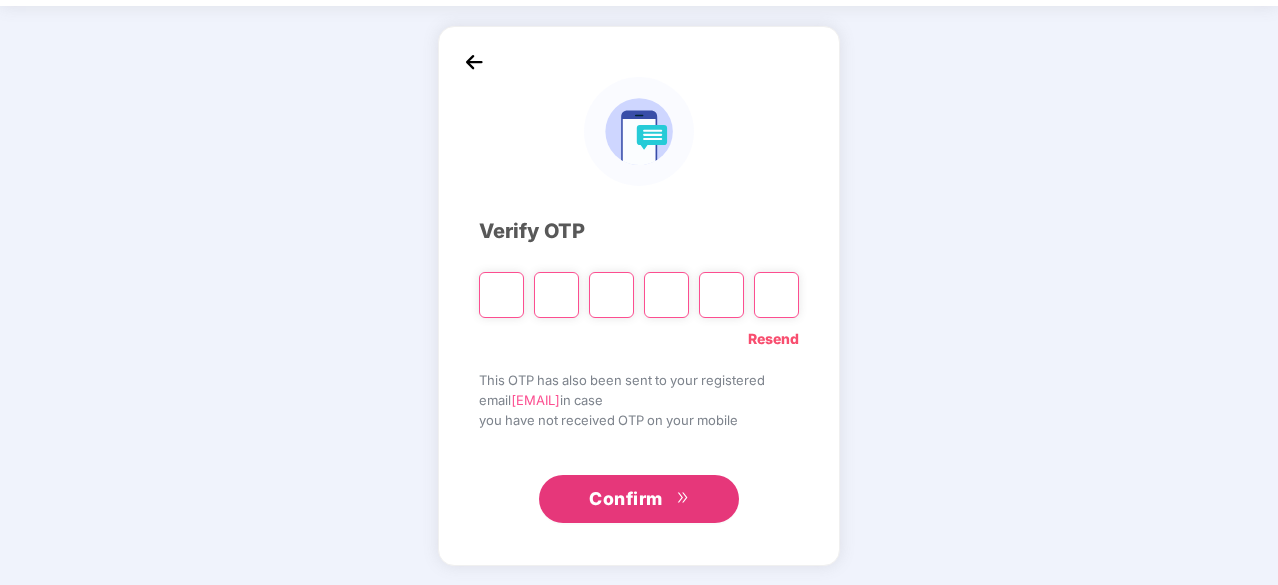 type on "*" 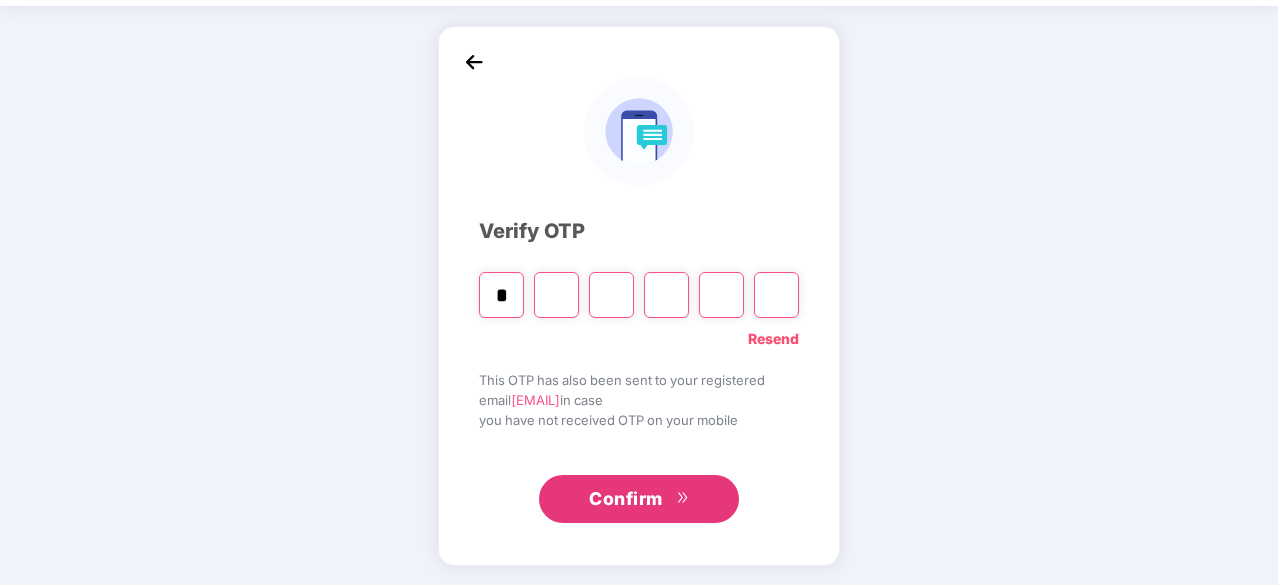 type on "*" 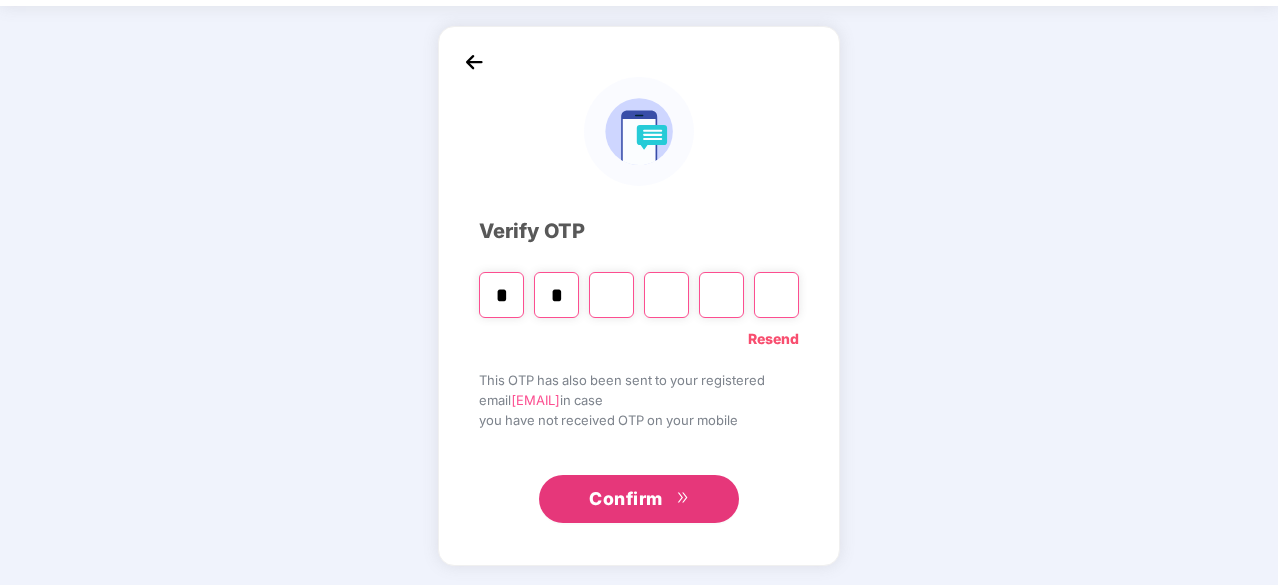 type on "*" 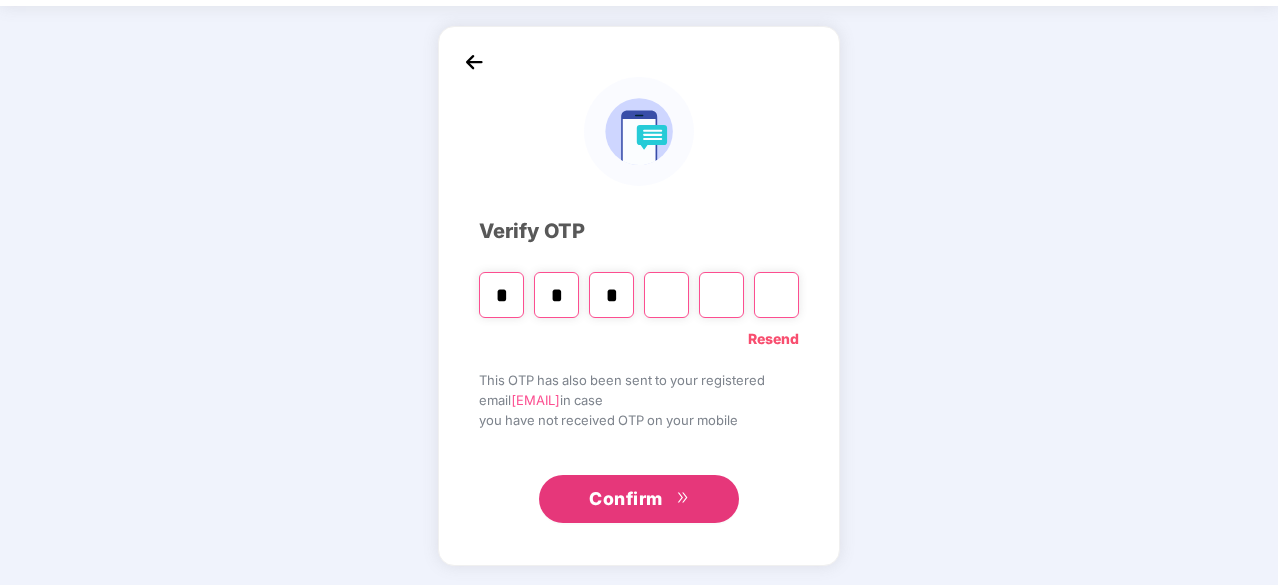 type on "*" 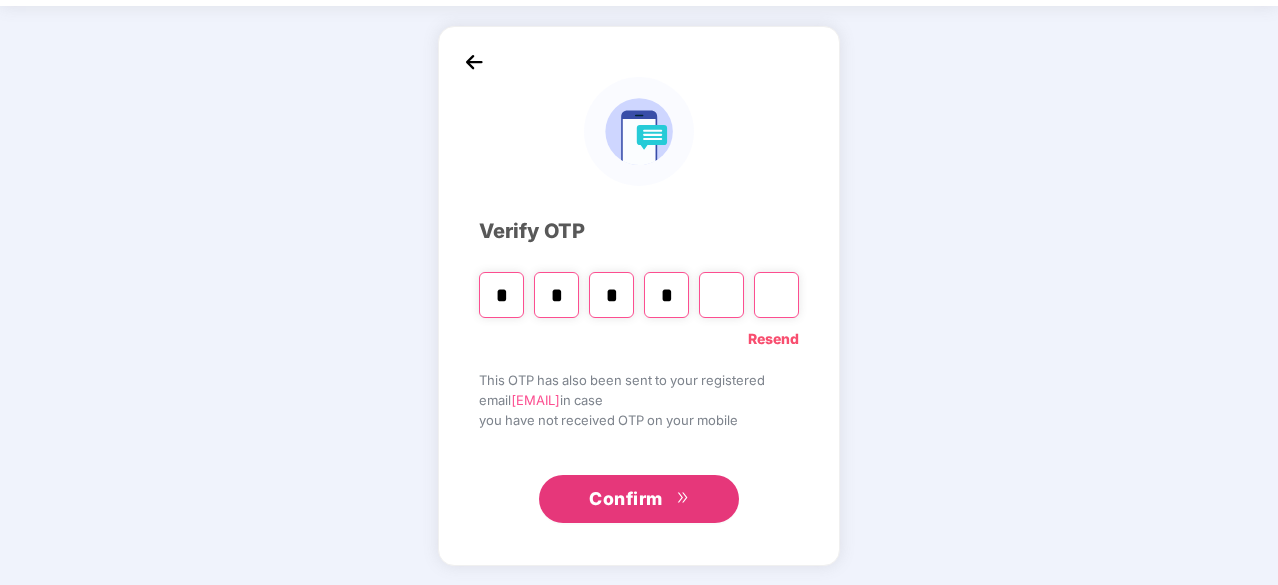 type on "*" 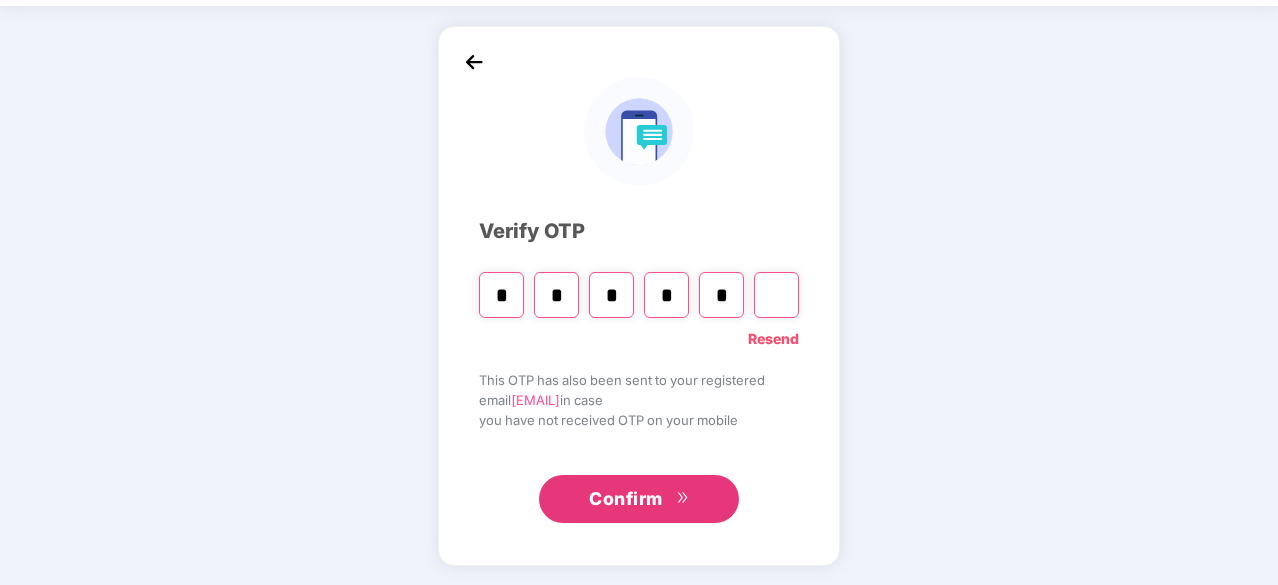 type on "*" 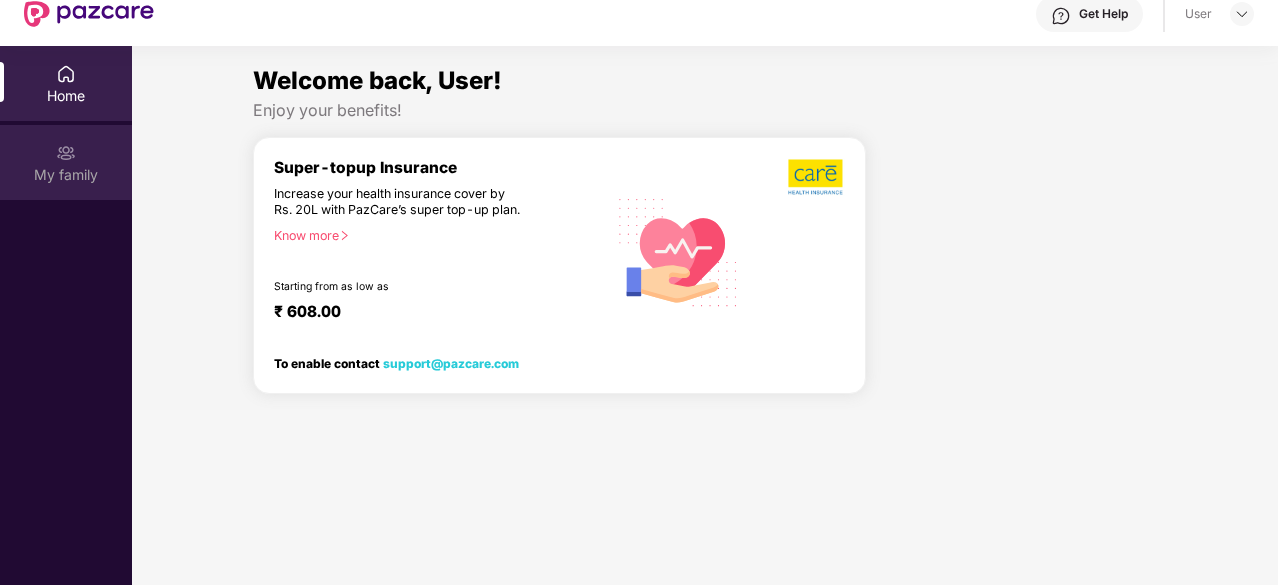 click on "My family" at bounding box center [66, 162] 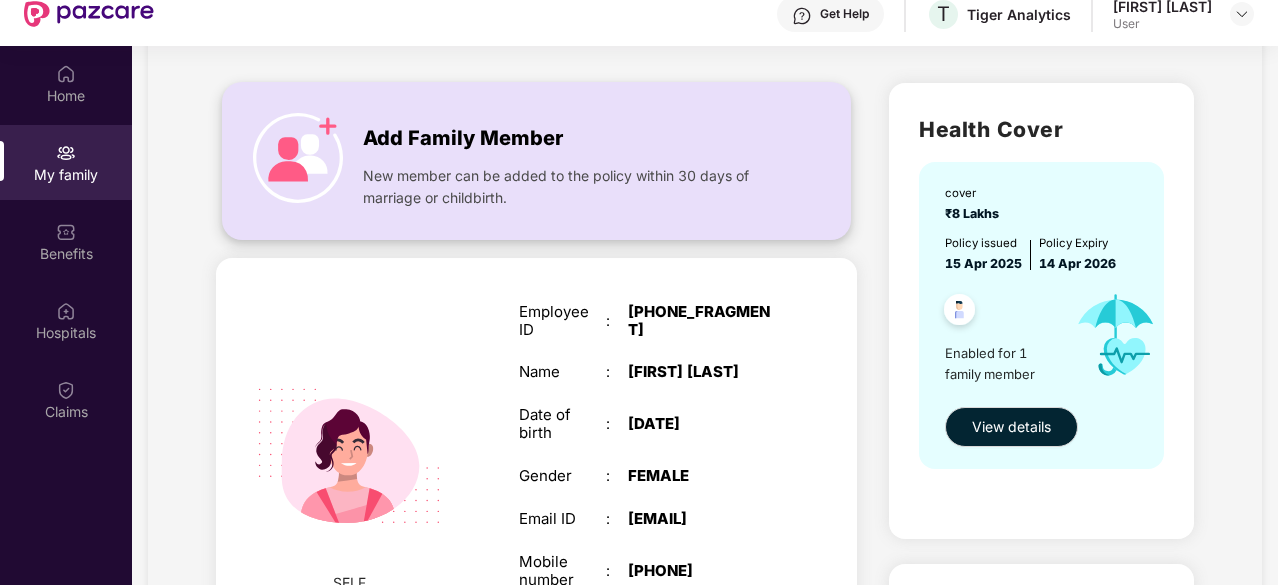 scroll, scrollTop: 100, scrollLeft: 0, axis: vertical 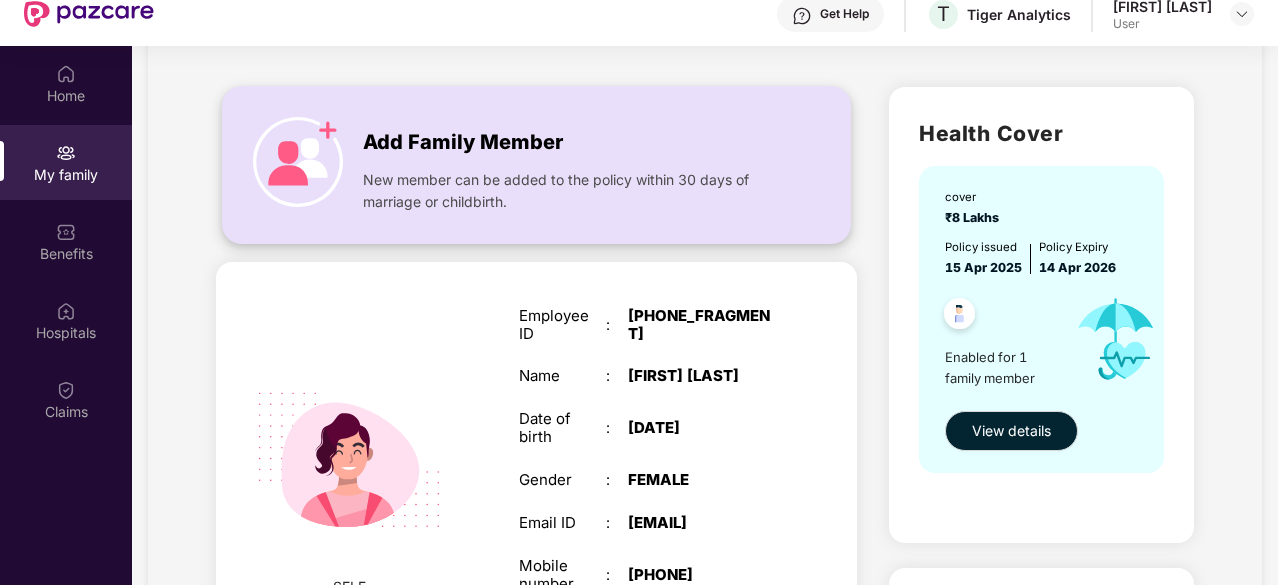 click on "Add Family Member" at bounding box center [463, 142] 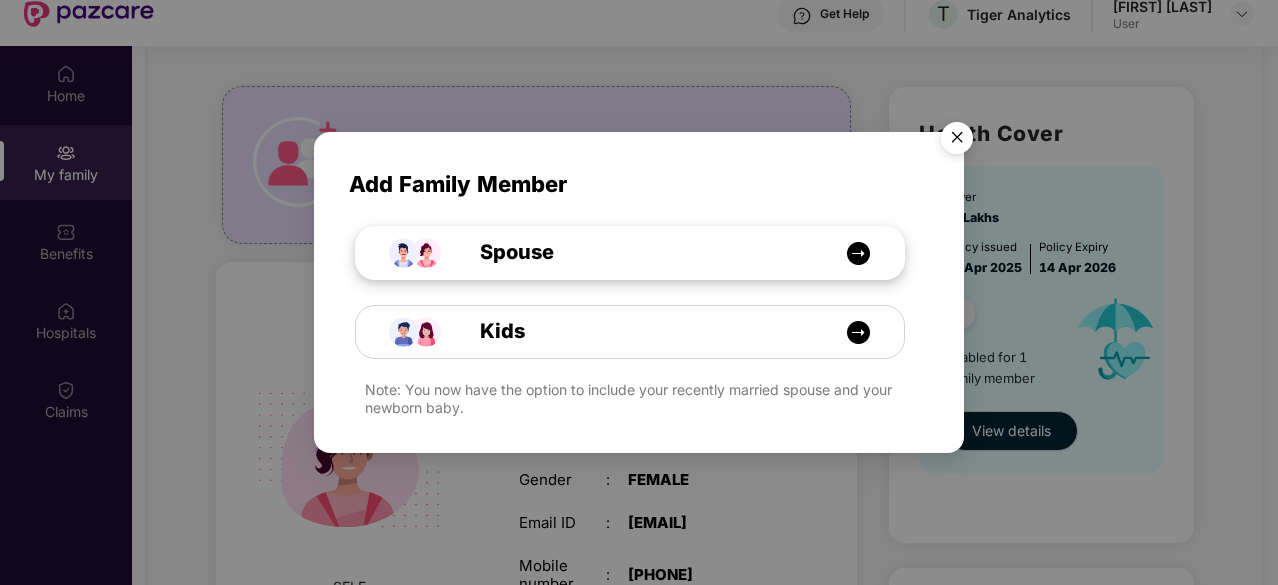 click on "Spouse" at bounding box center [640, 252] 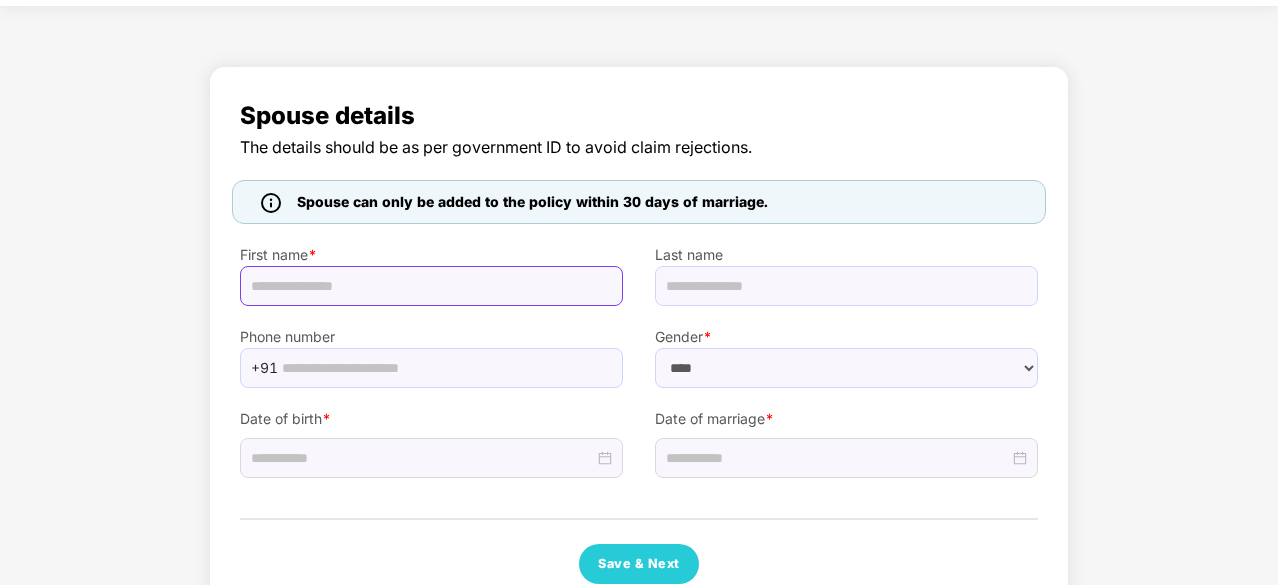 click at bounding box center [431, 286] 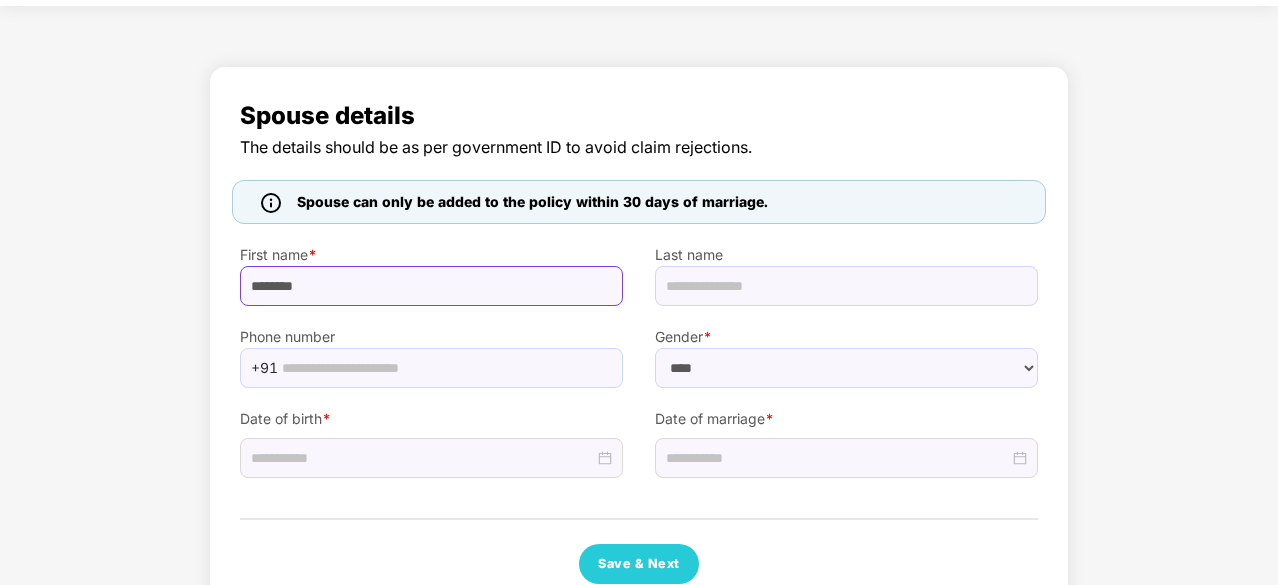 click on "********" at bounding box center [431, 286] 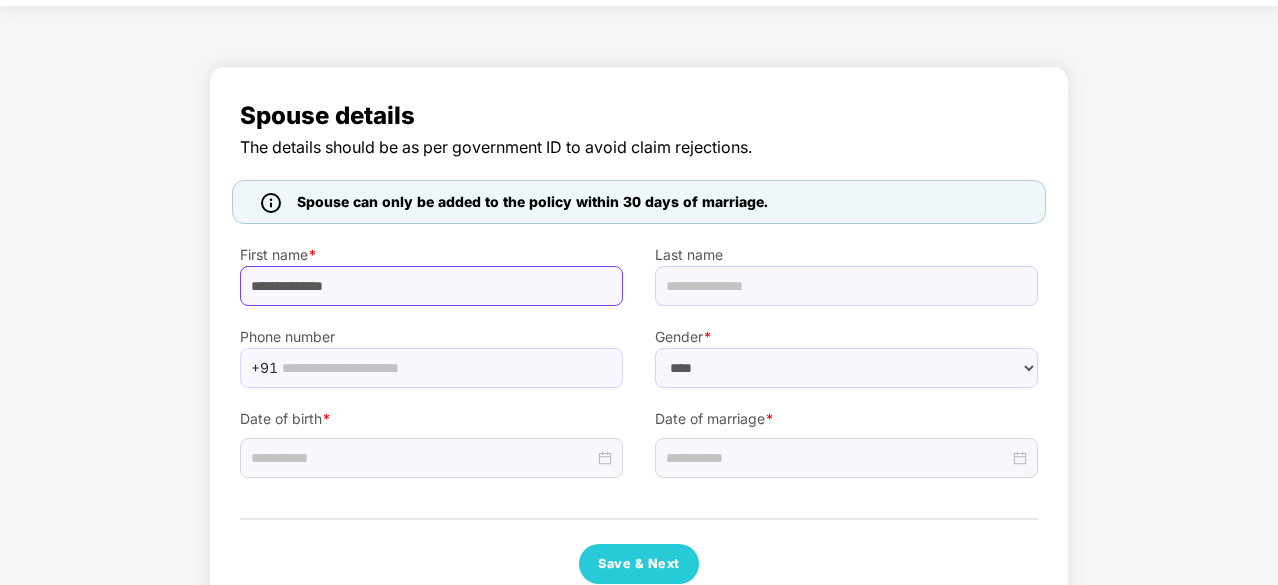type on "**********" 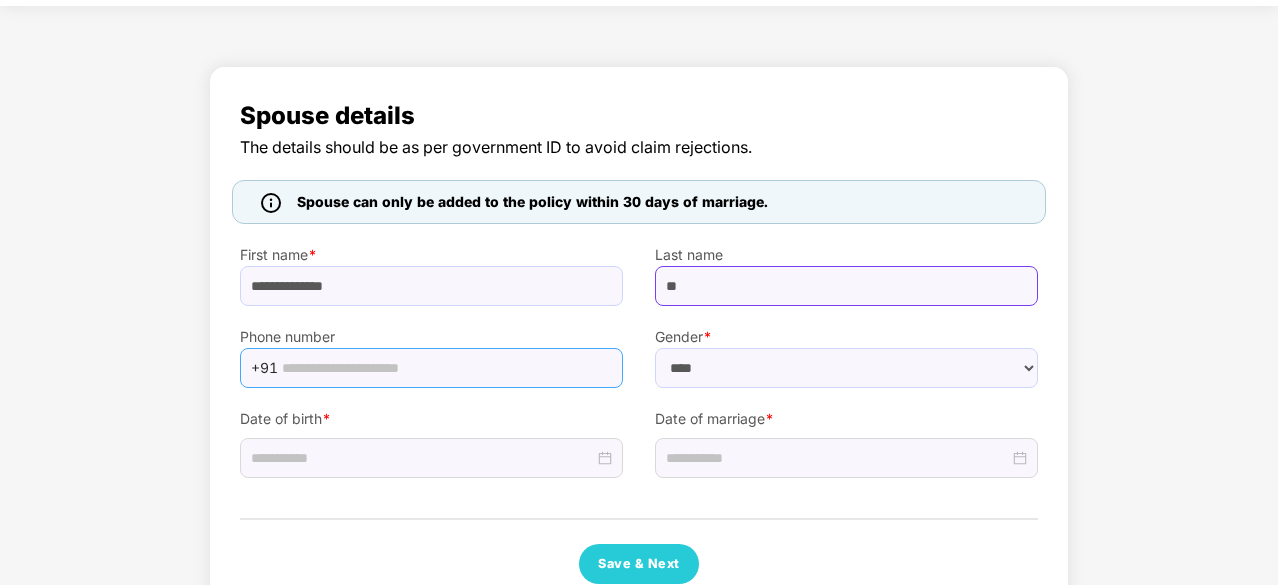 type on "**" 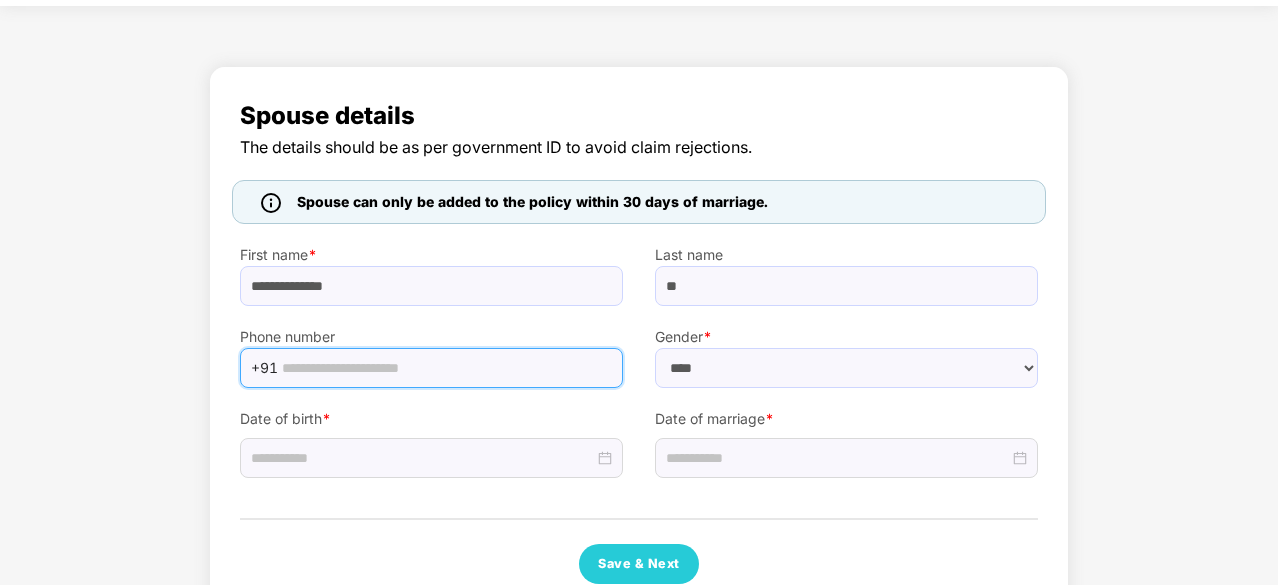 click at bounding box center (446, 368) 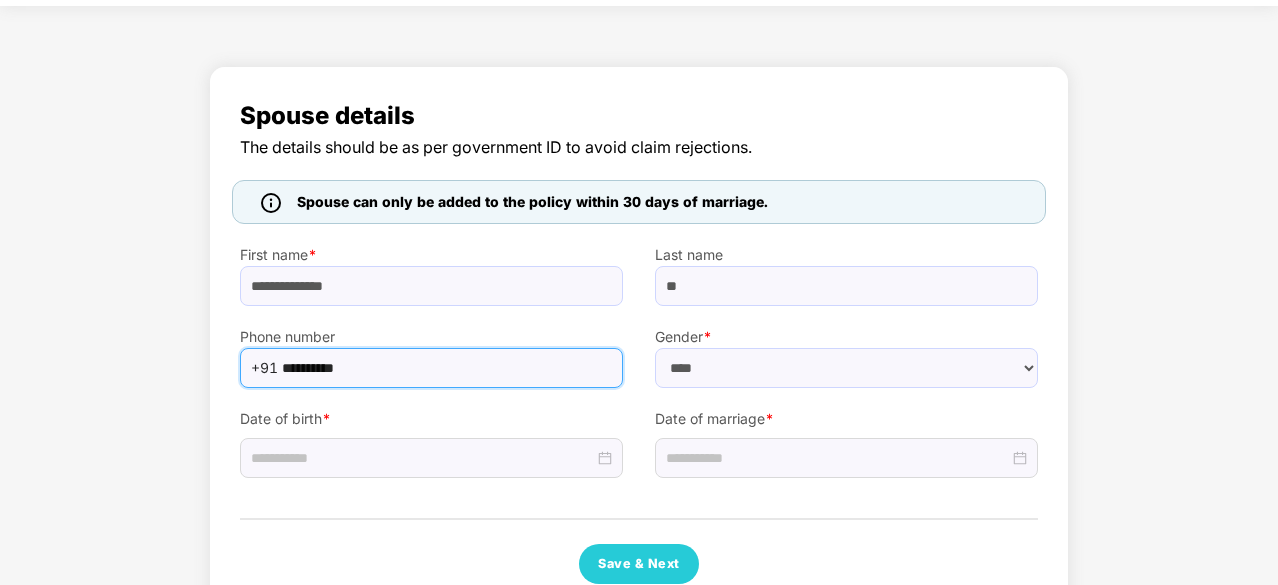 type on "**********" 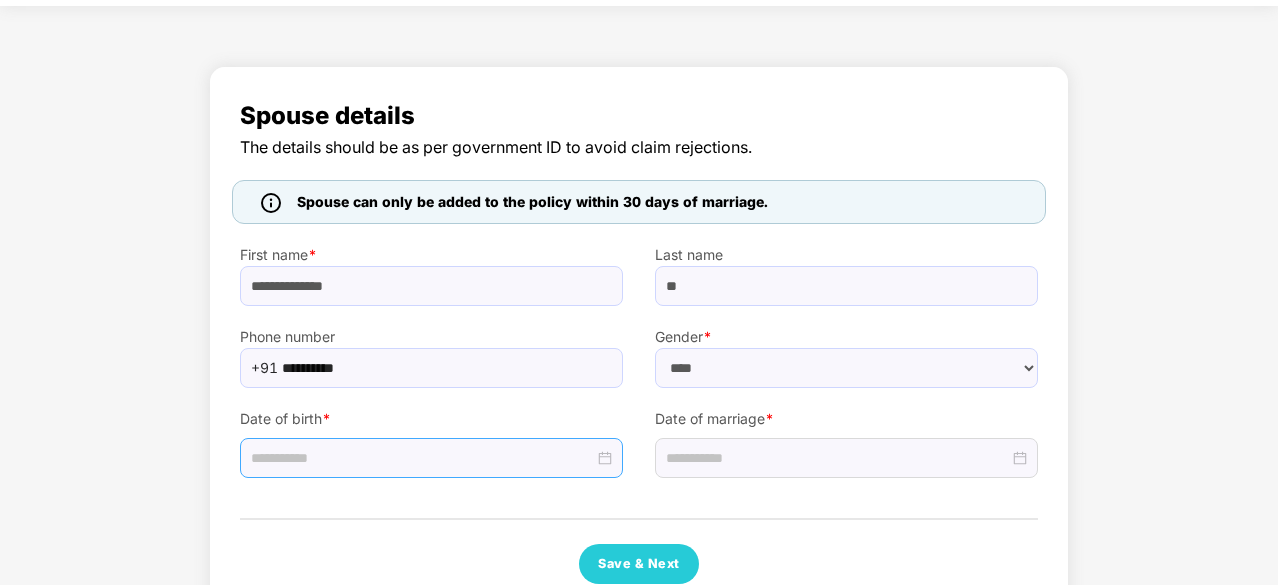 click at bounding box center (431, 458) 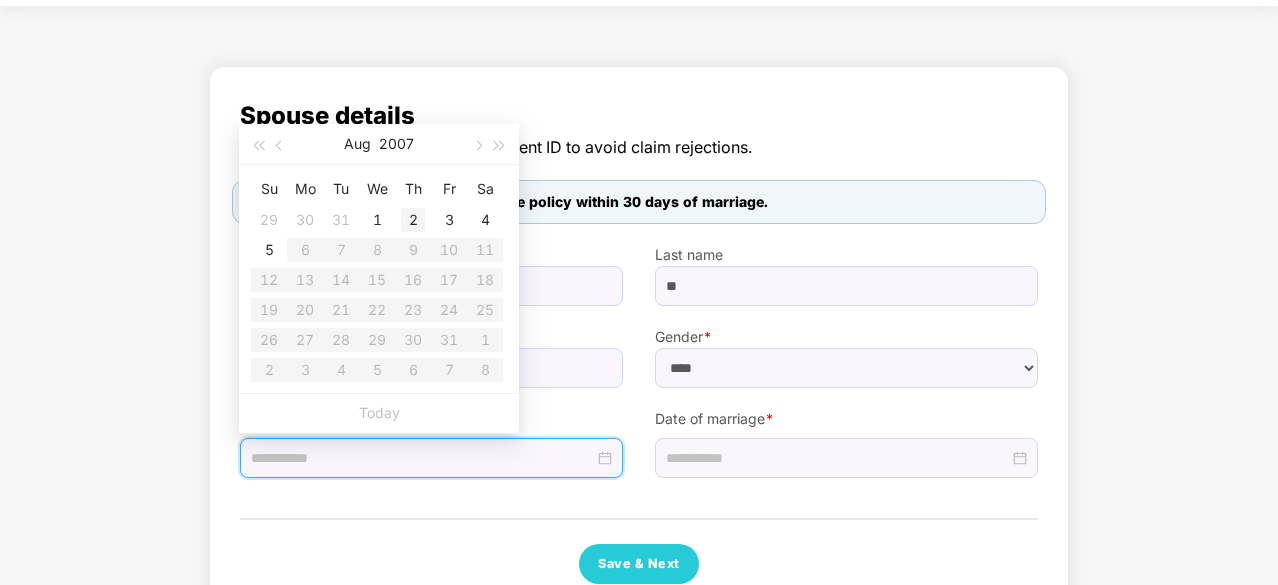 type on "**********" 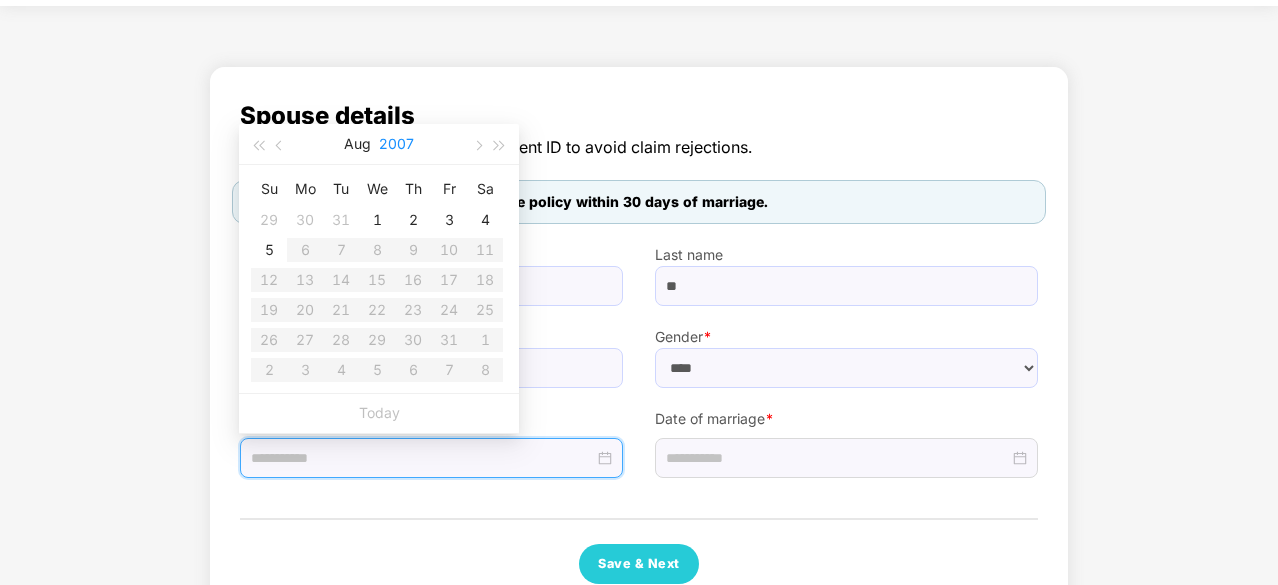 click on "2007" at bounding box center [396, 144] 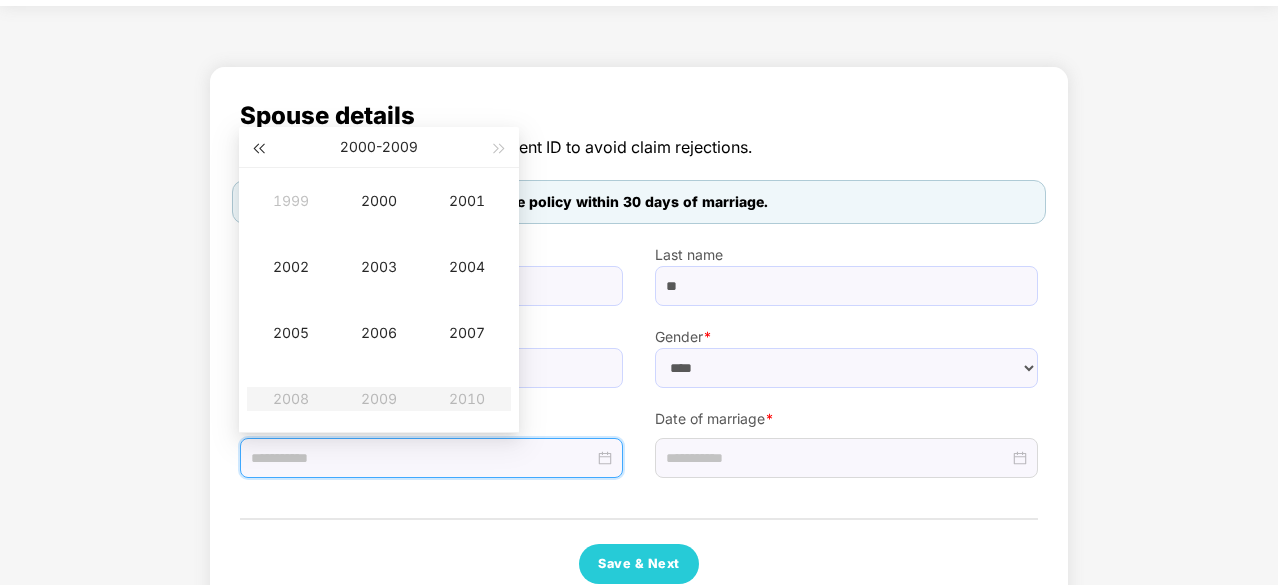 click at bounding box center [258, 147] 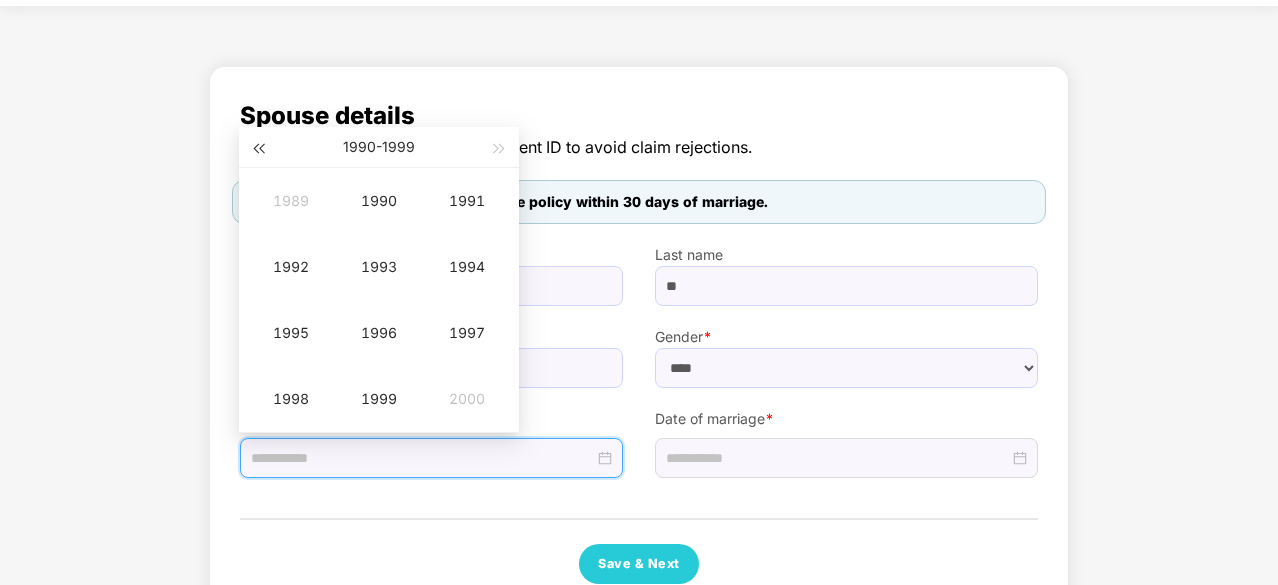 click at bounding box center (258, 147) 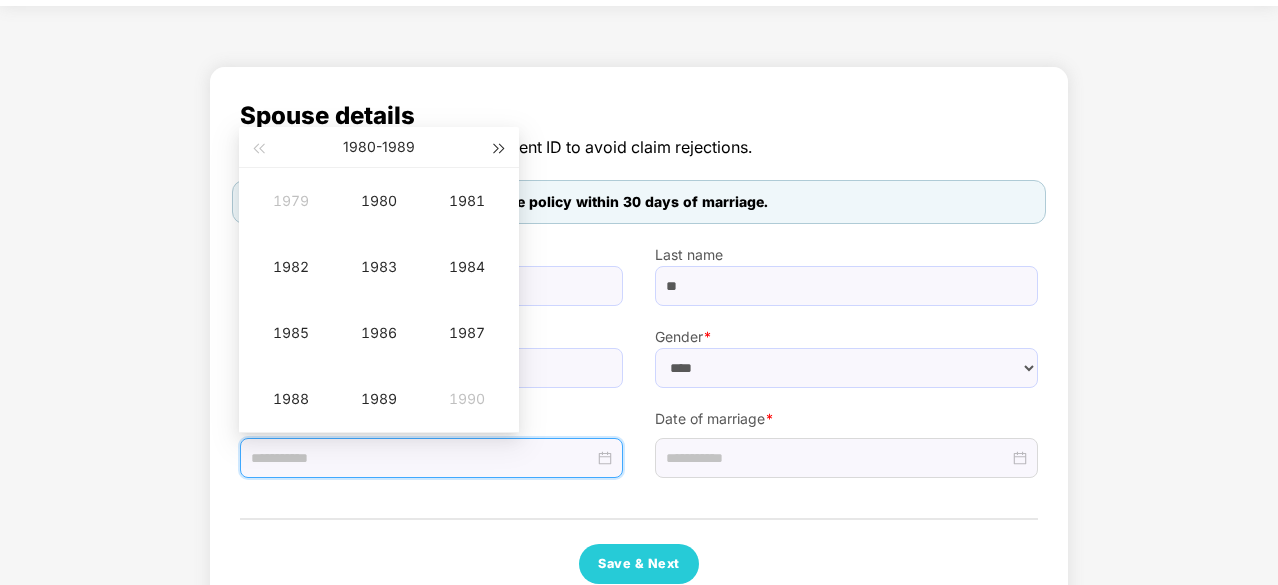 click at bounding box center (500, 147) 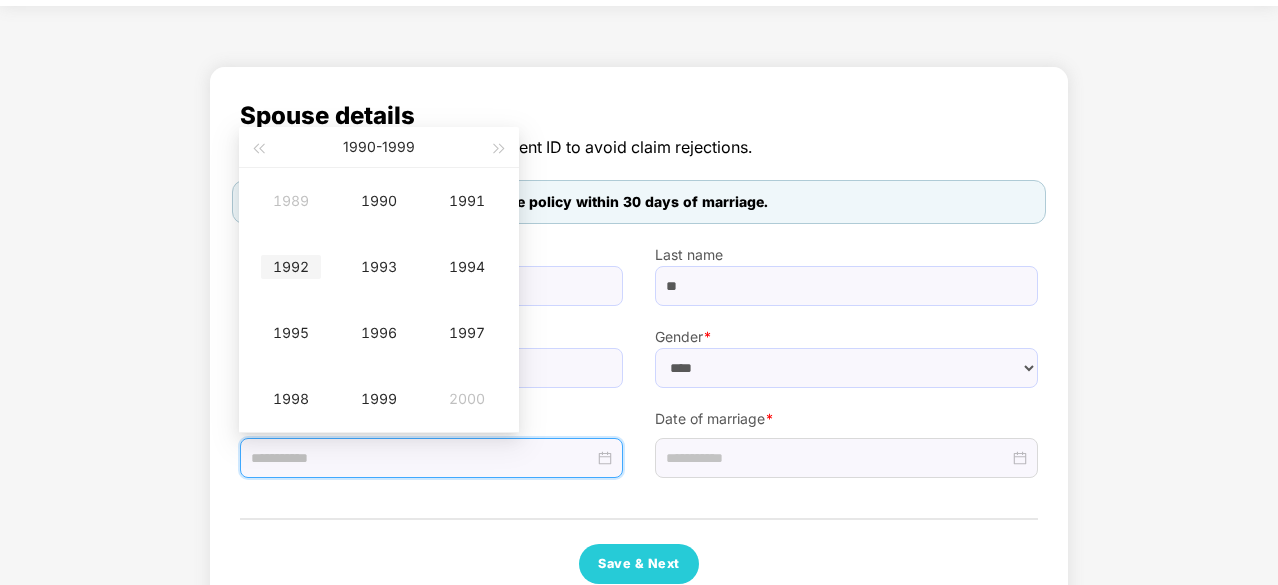 type on "**********" 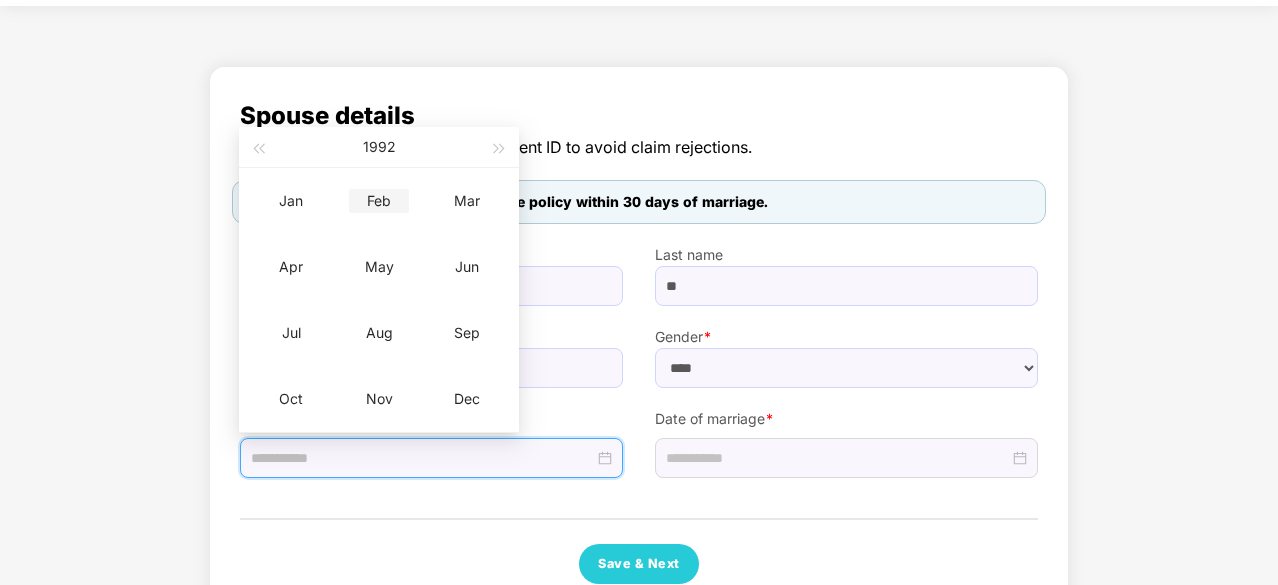 type on "**********" 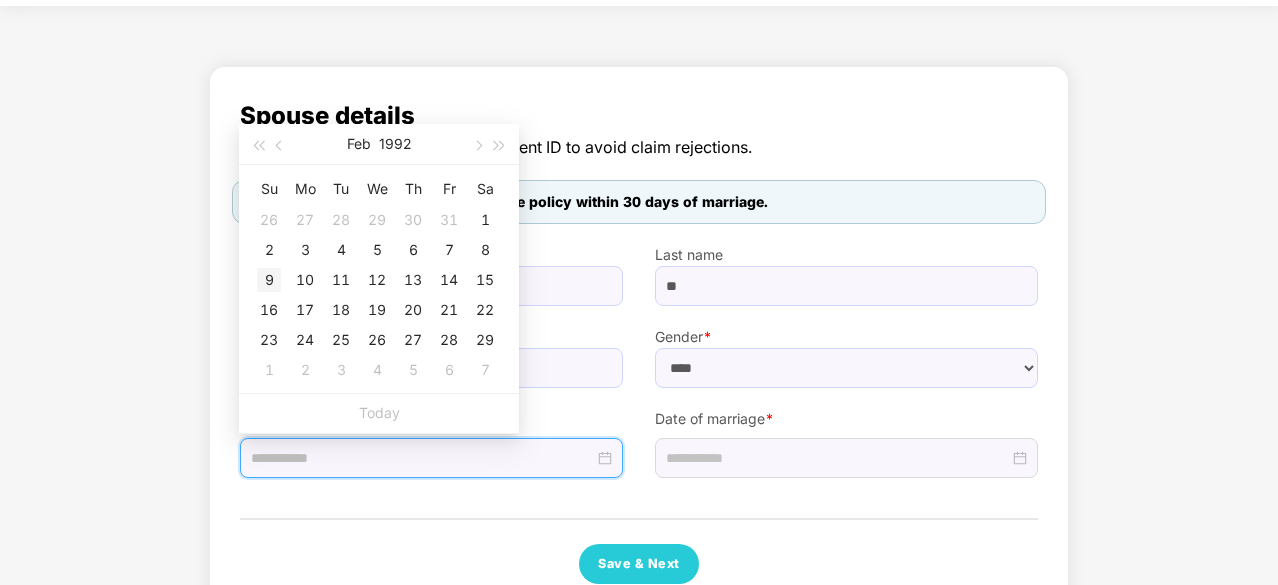 type on "**********" 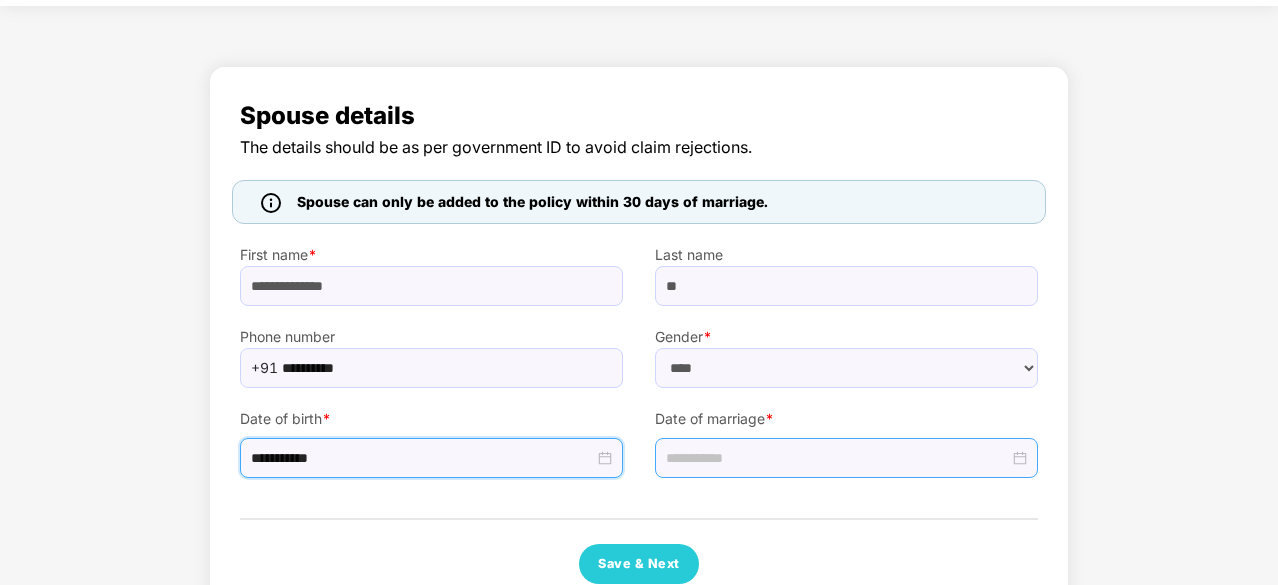 click at bounding box center [837, 458] 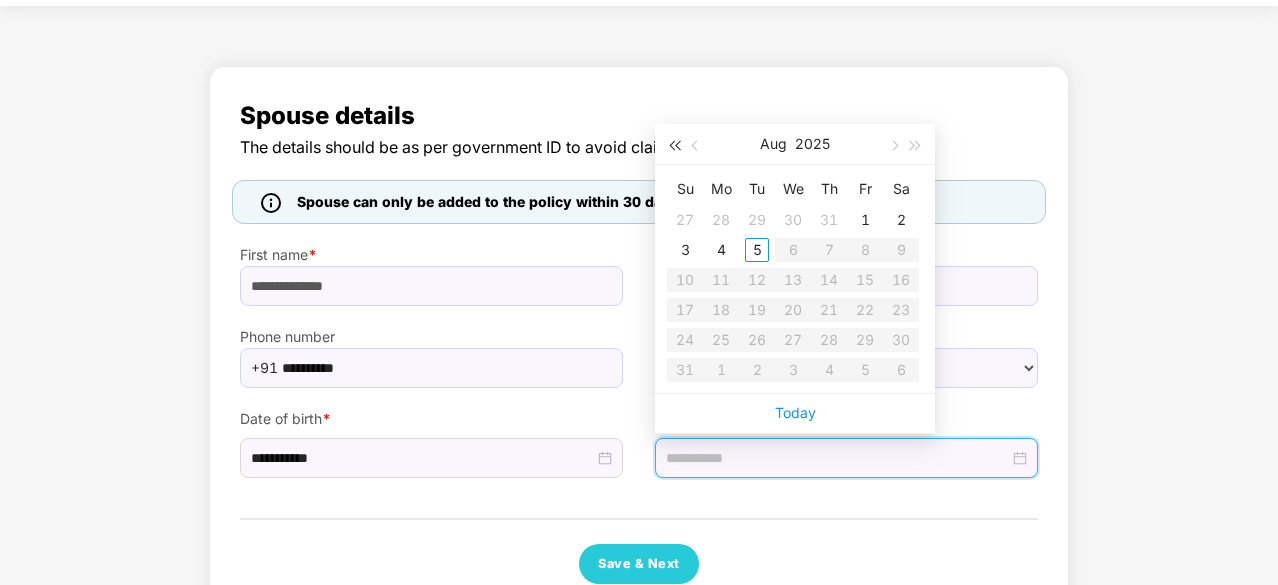 type on "**********" 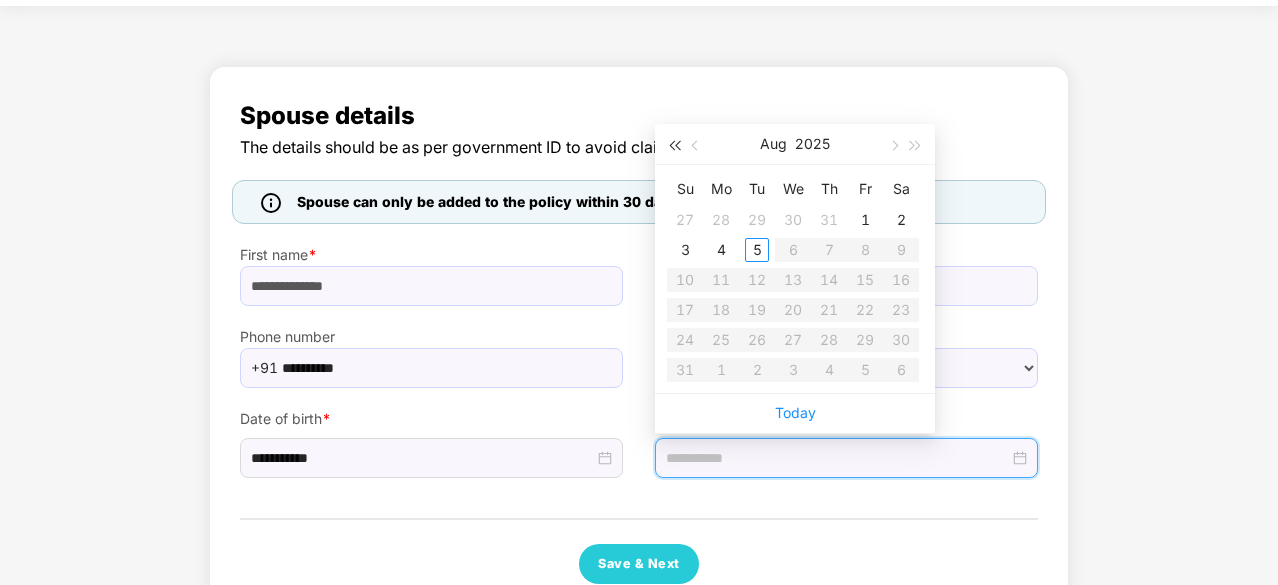 click at bounding box center [674, 144] 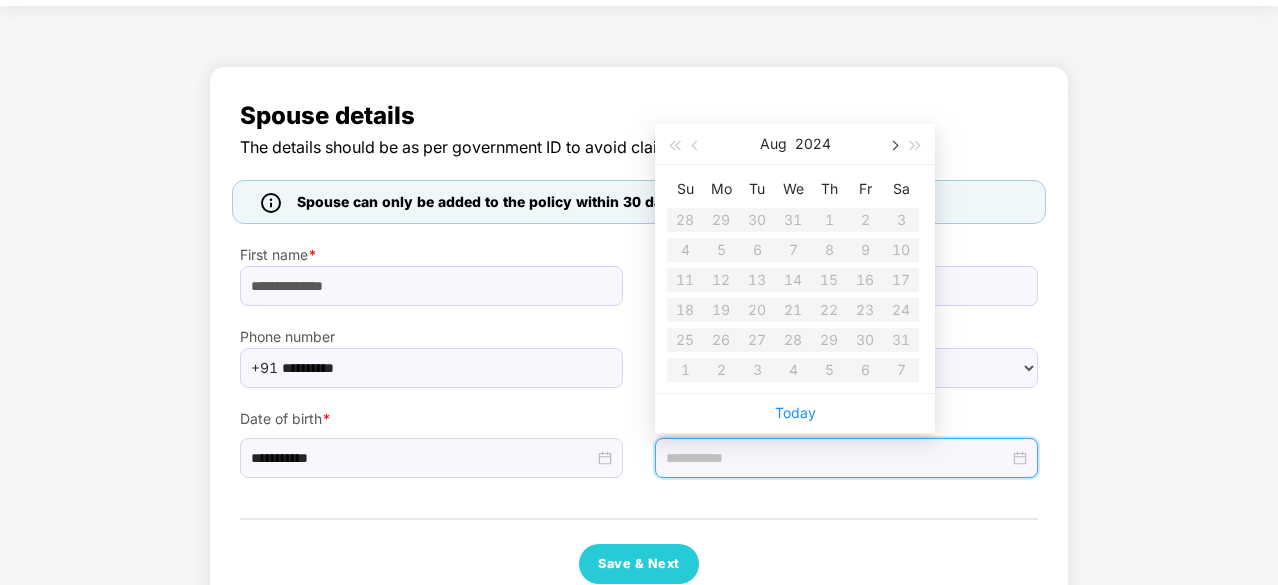click at bounding box center [893, 144] 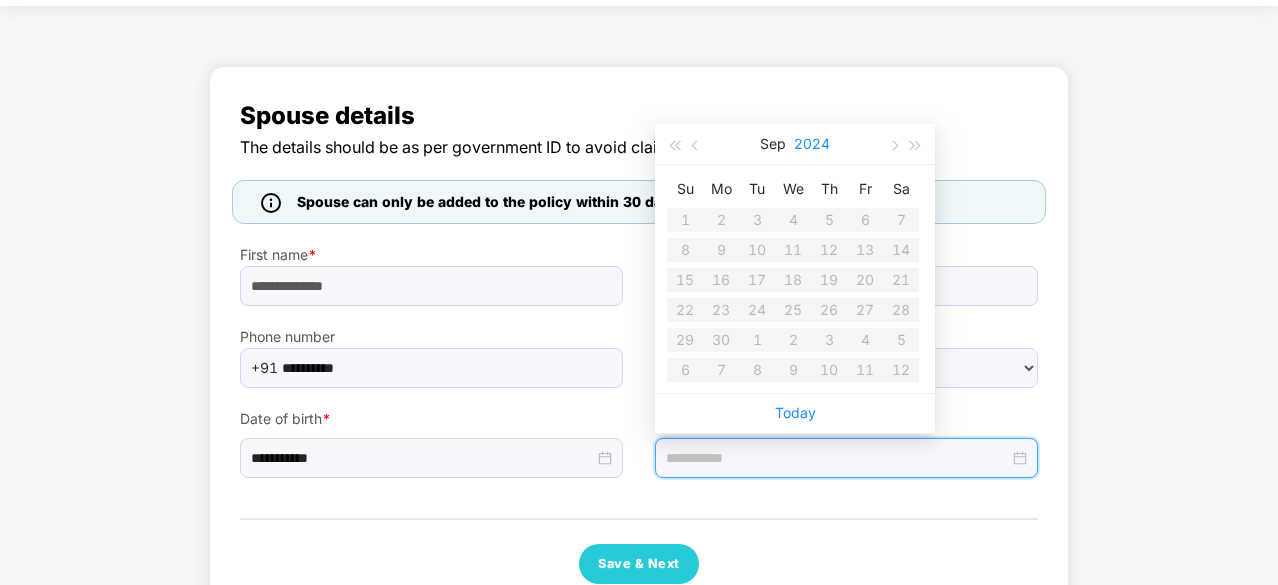 click on "2024" at bounding box center [812, 144] 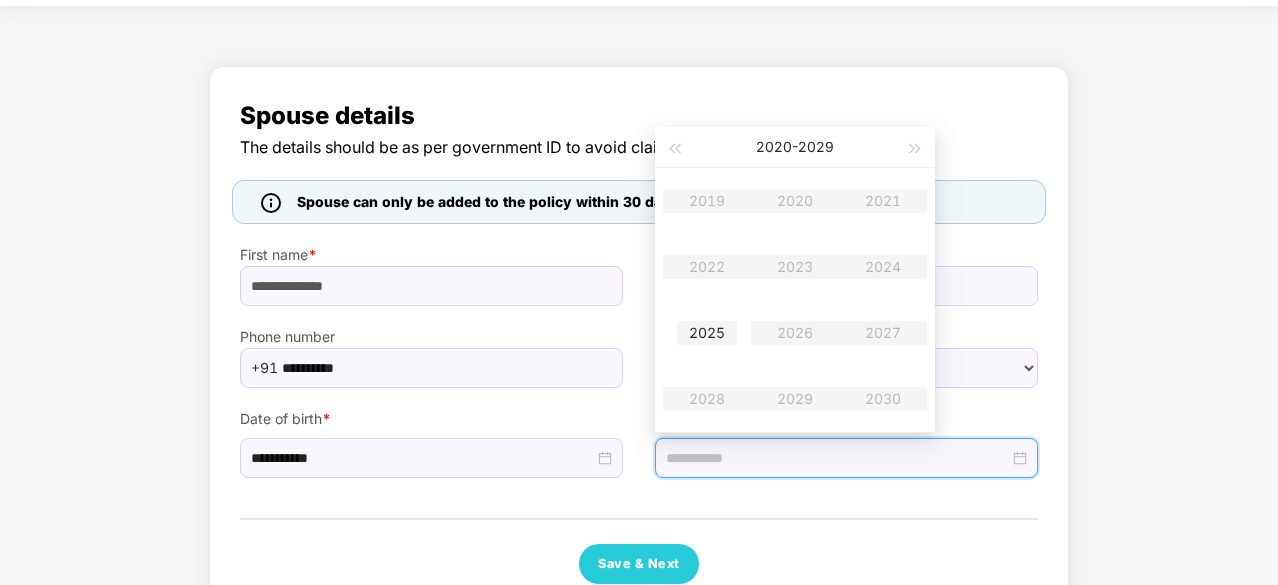 type on "**********" 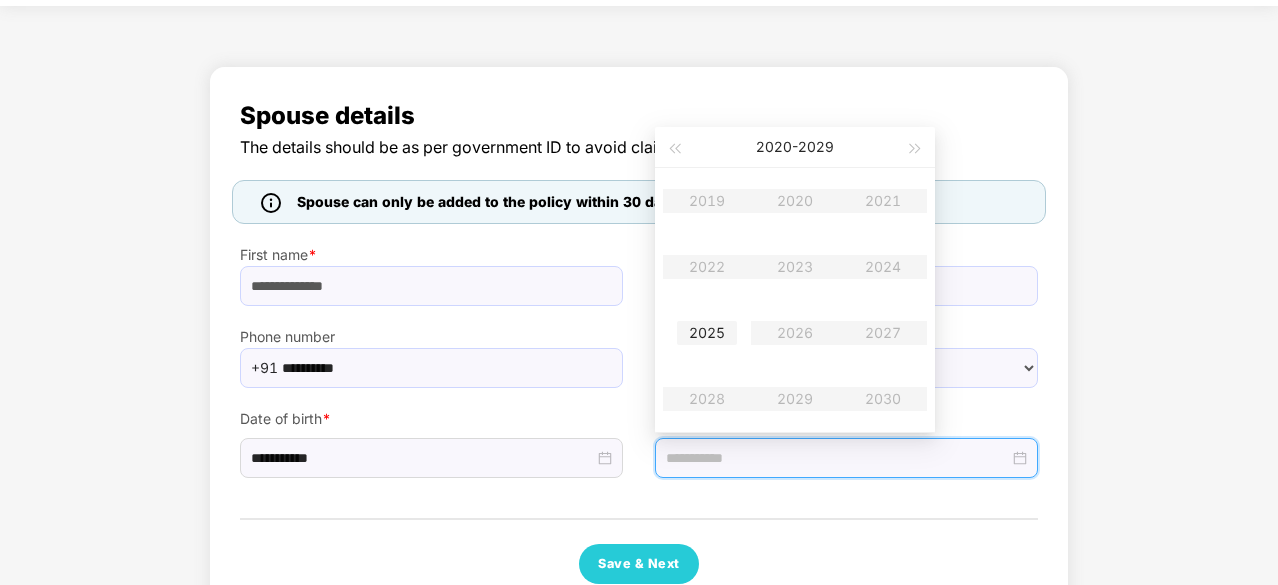 click on "2025" at bounding box center [707, 333] 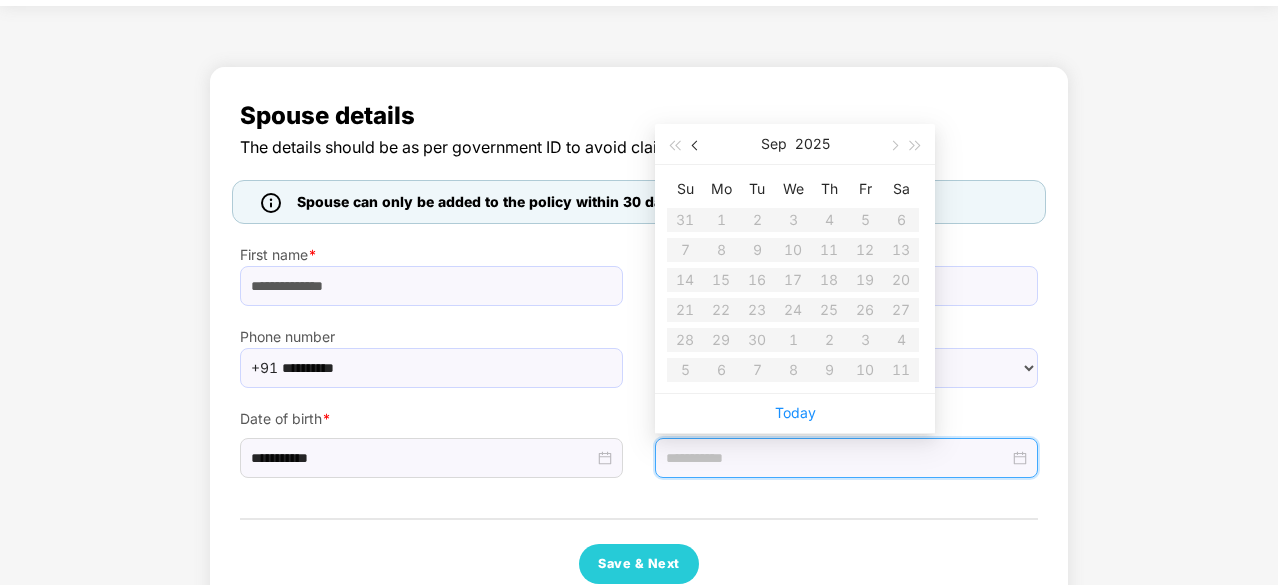 click at bounding box center (696, 144) 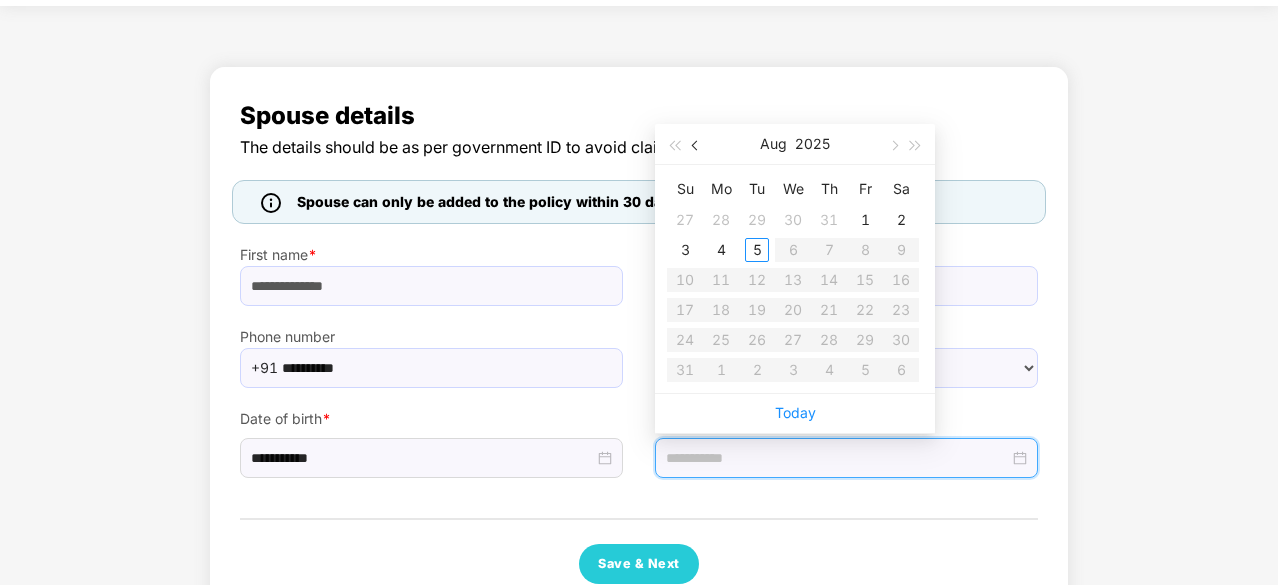 click at bounding box center [696, 144] 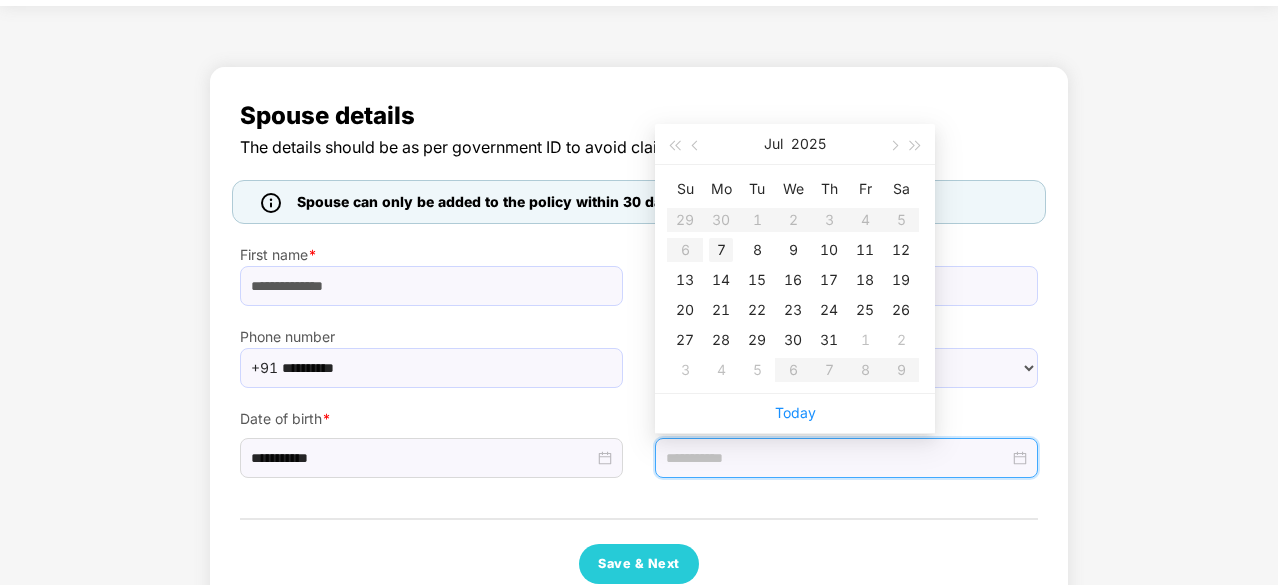 type on "**********" 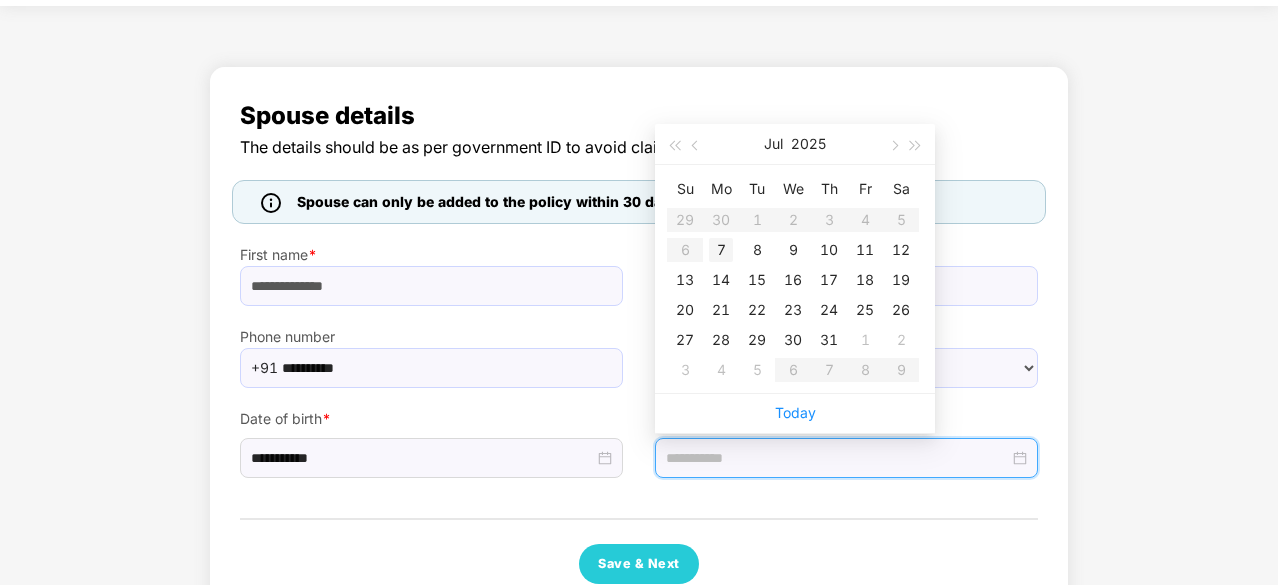 click on "7" at bounding box center [721, 250] 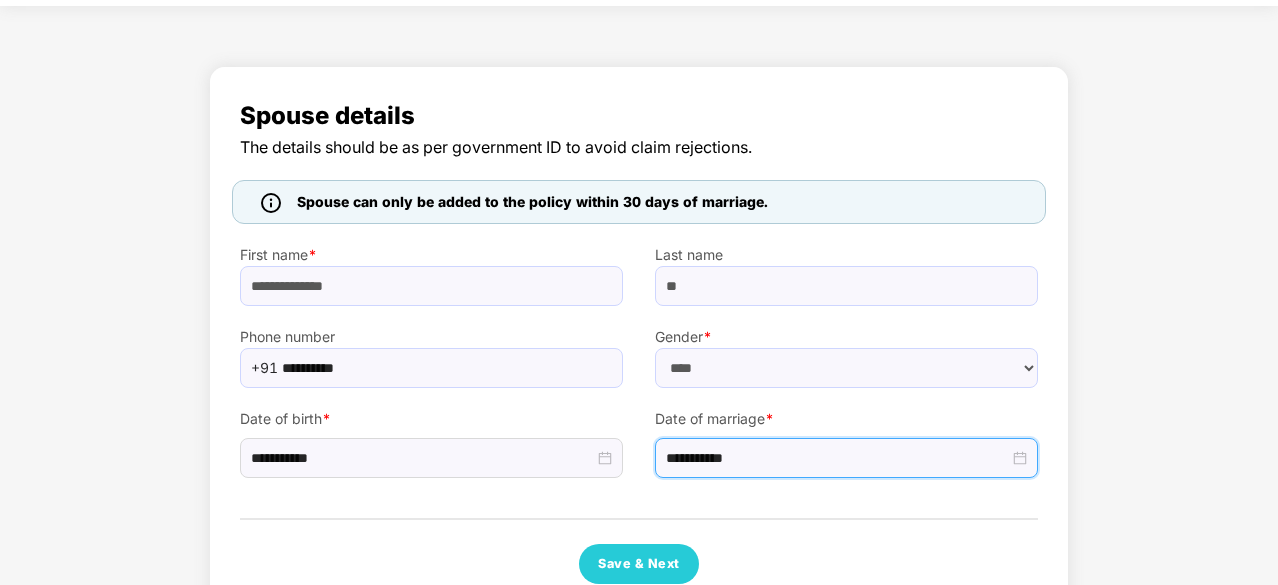 scroll, scrollTop: 113, scrollLeft: 0, axis: vertical 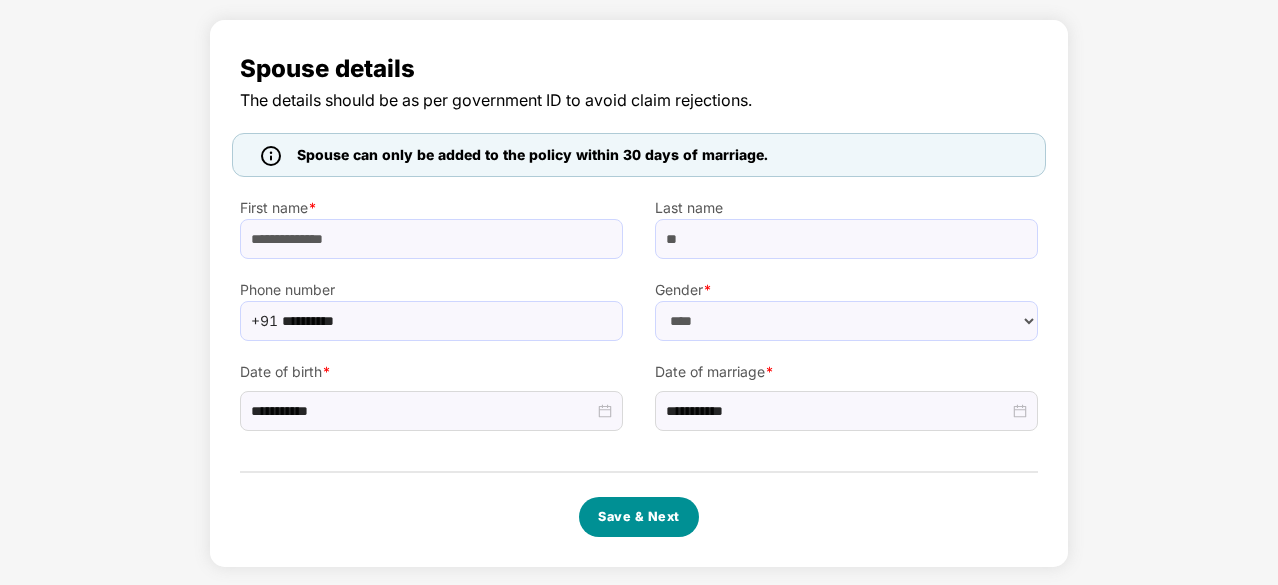 click on "Save & Next" at bounding box center [639, 517] 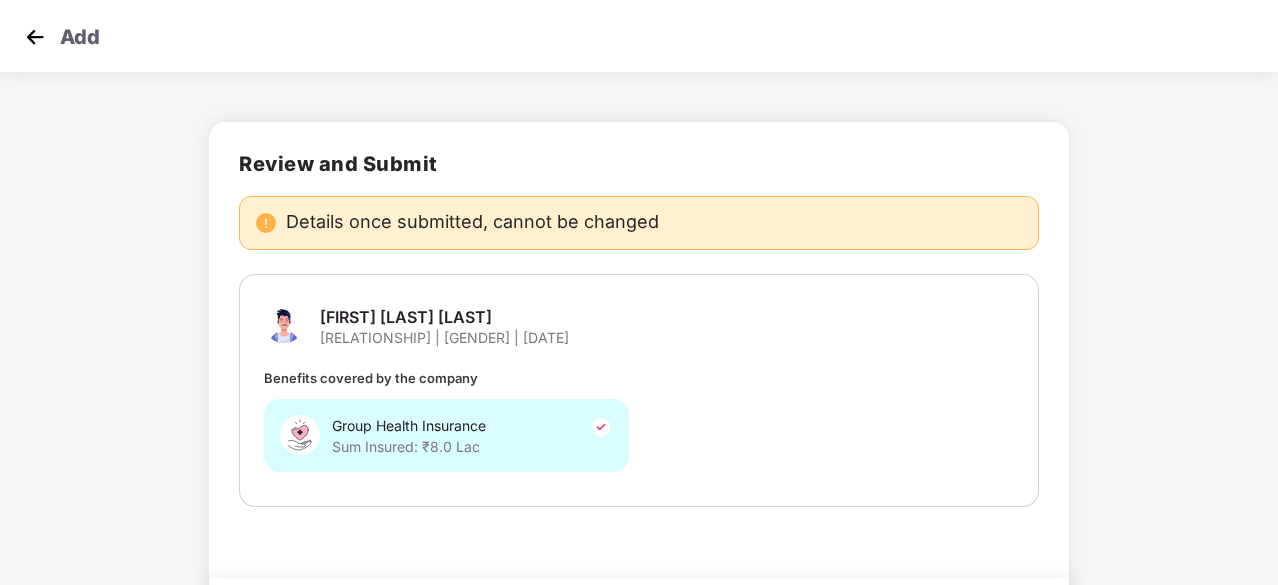 scroll, scrollTop: 102, scrollLeft: 0, axis: vertical 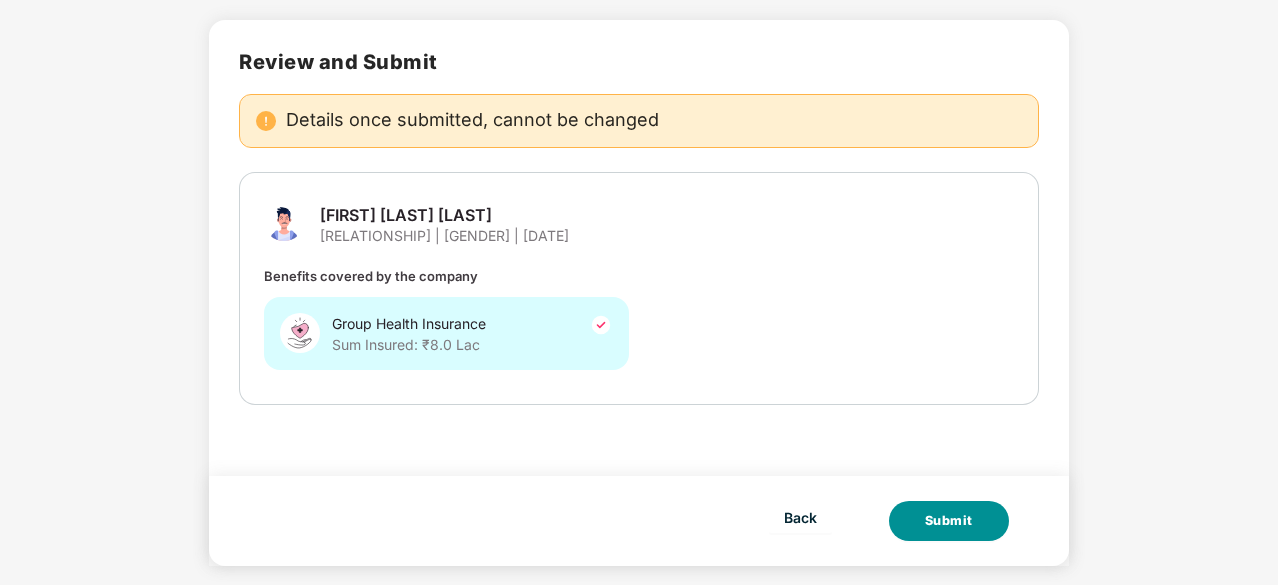 click on "Submit" at bounding box center [949, 521] 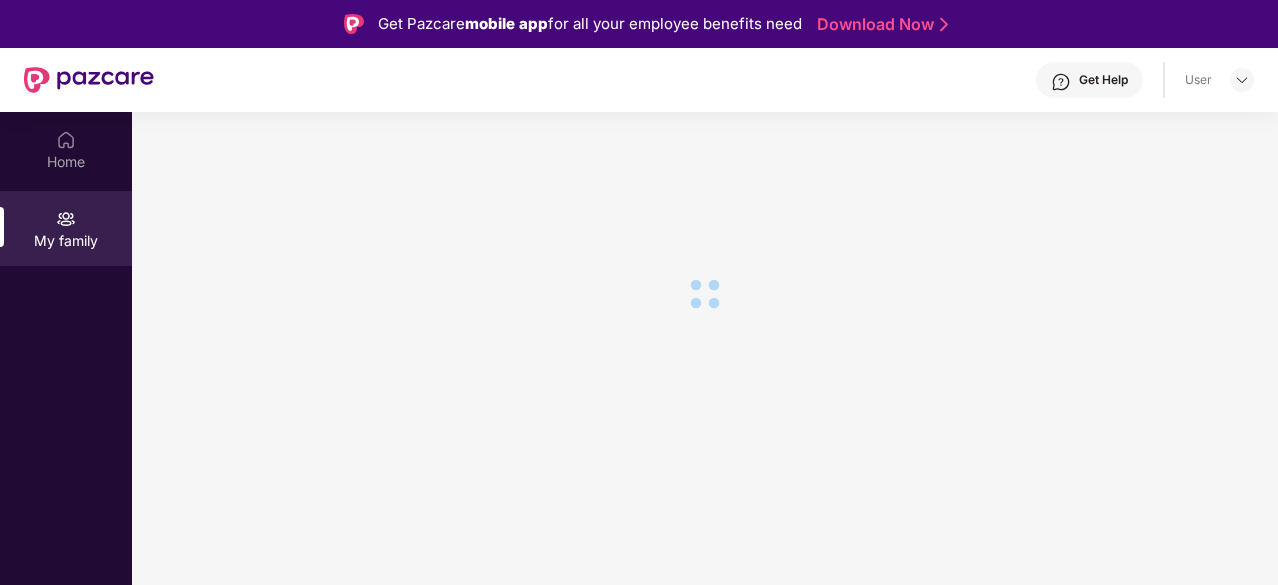 scroll, scrollTop: 0, scrollLeft: 0, axis: both 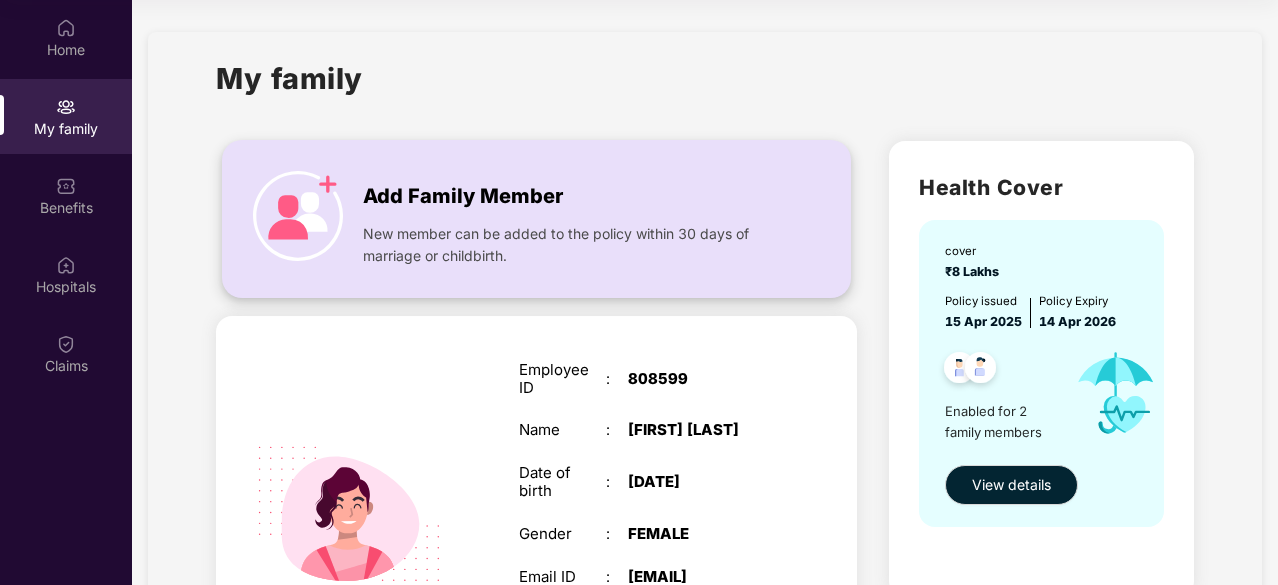 click on "New member can be added to the policy within 30 days of marriage or childbirth." at bounding box center (575, 245) 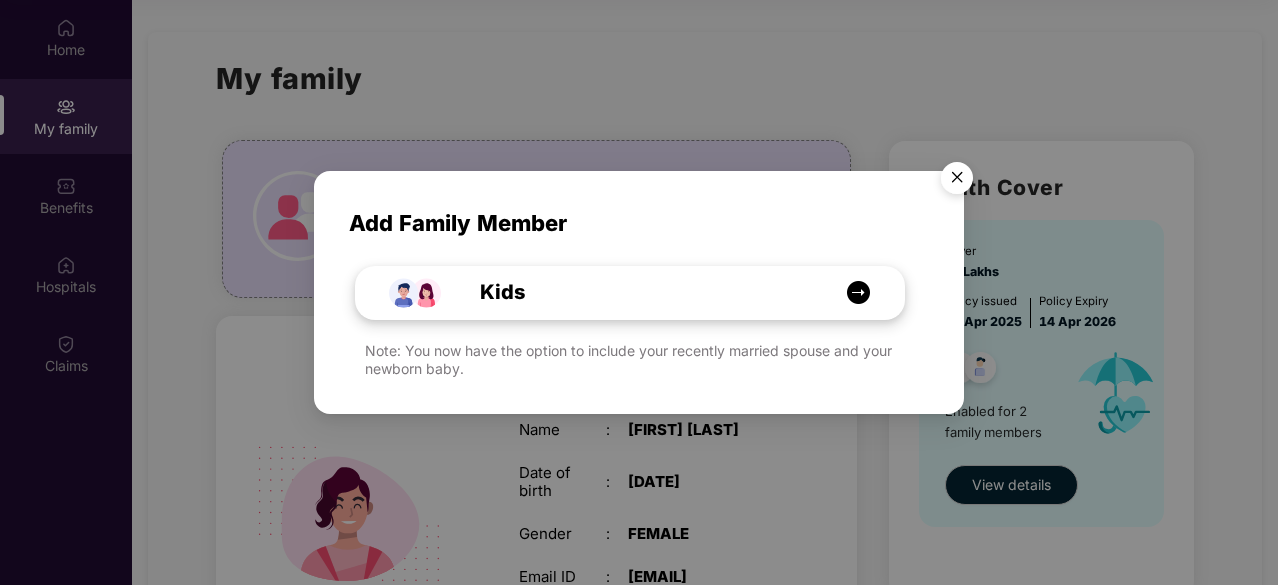 click at bounding box center [858, 292] 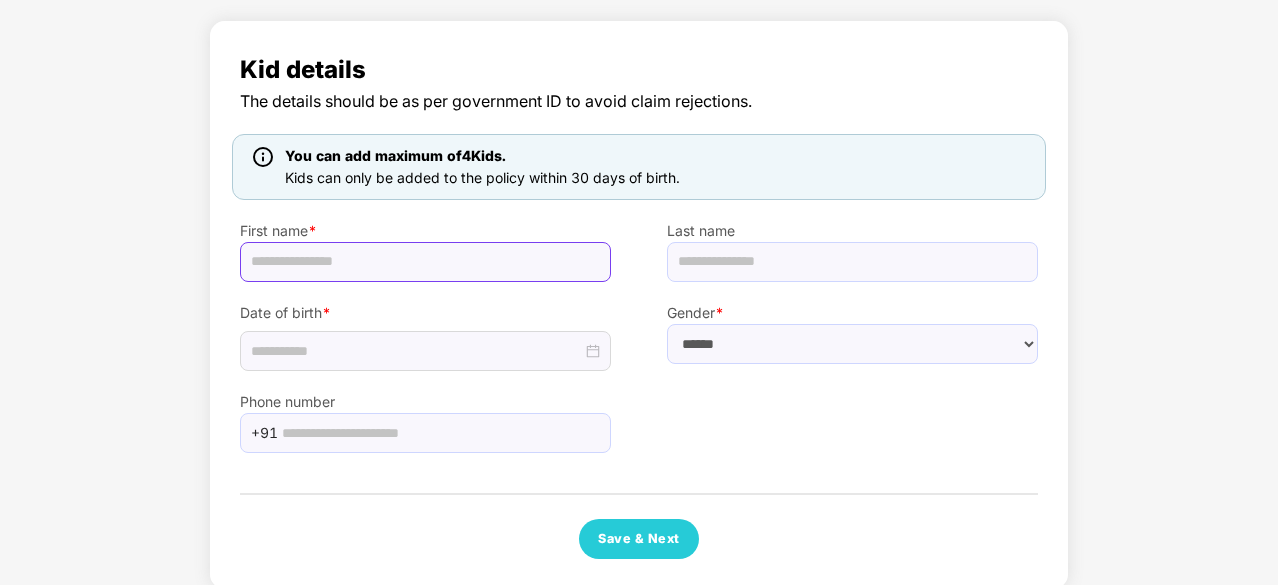 click at bounding box center [425, 262] 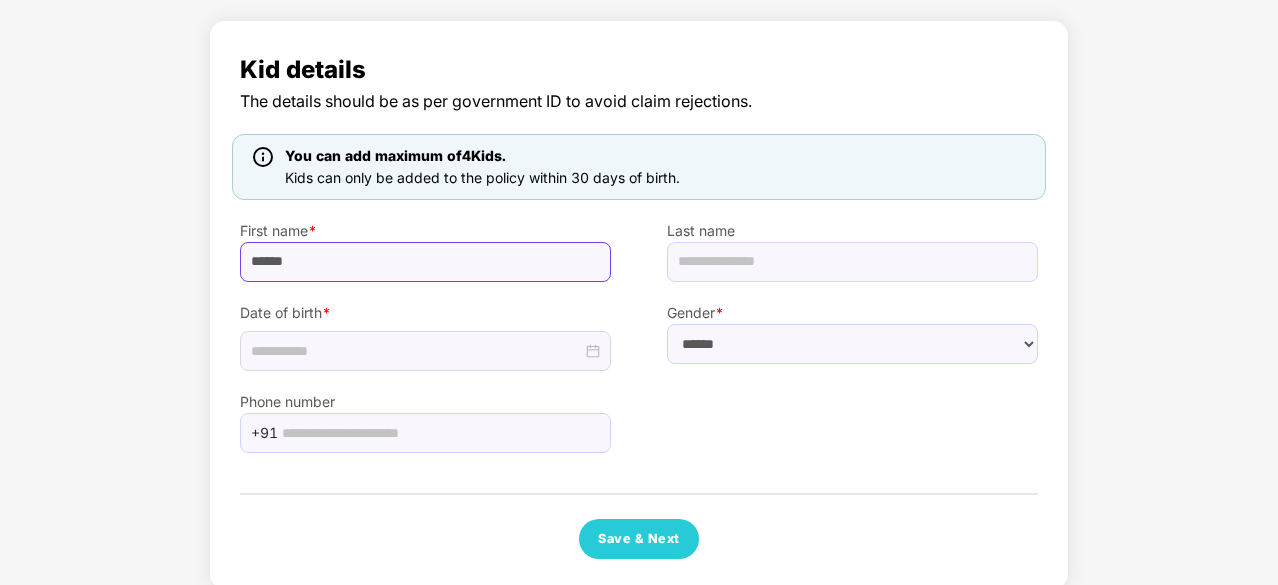 type on "******" 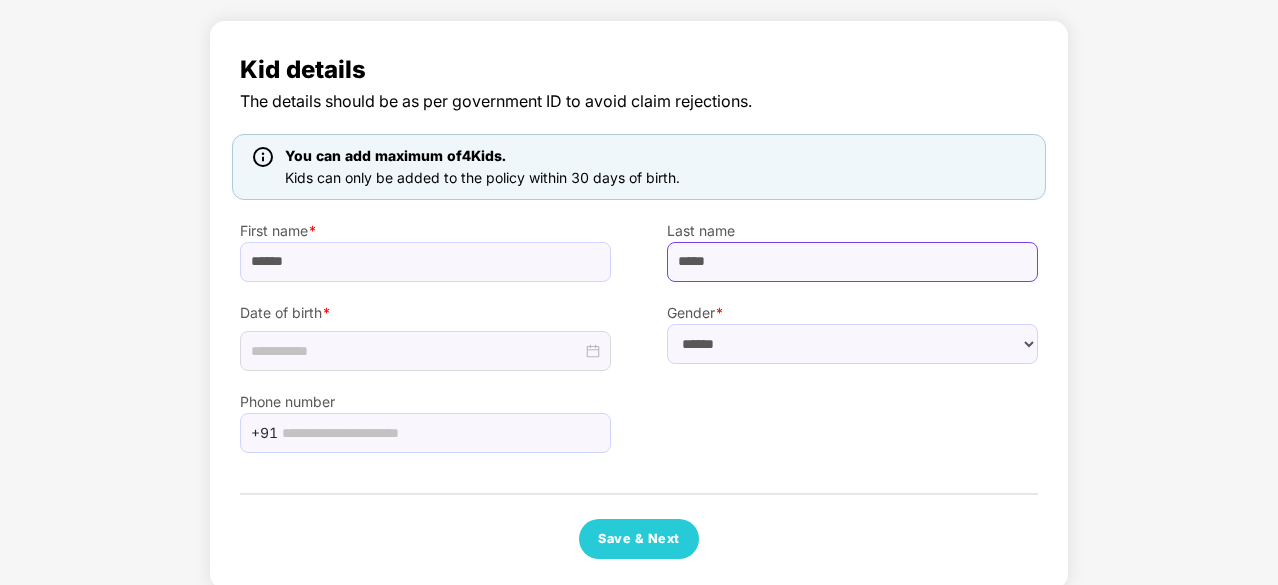 type on "*****" 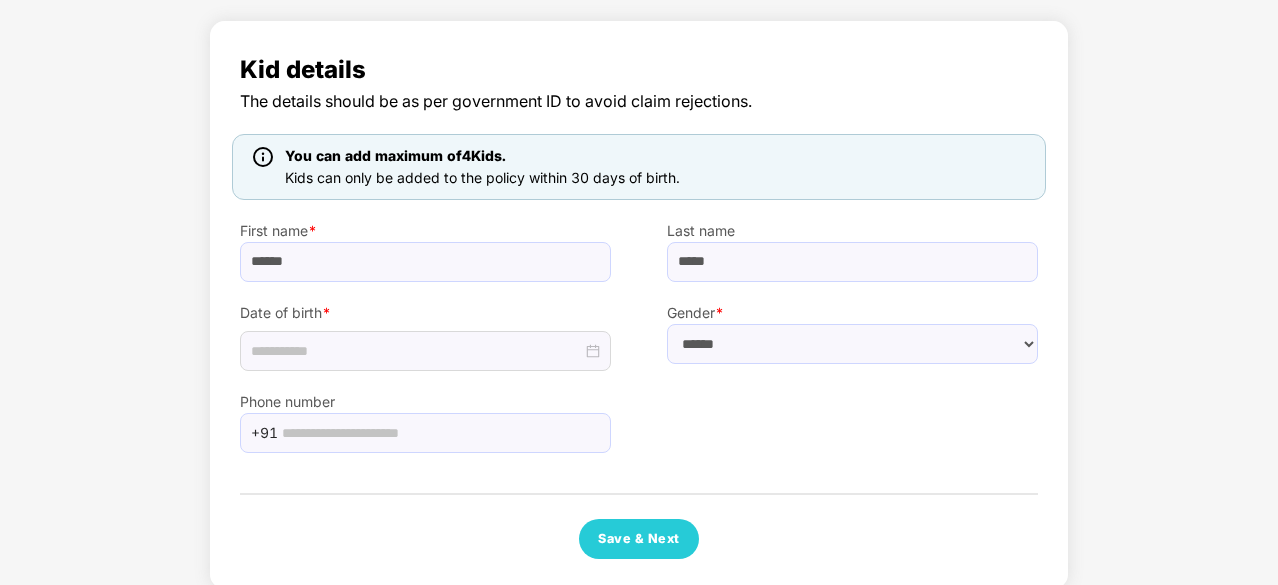 click on "Phone number [PHONE]" at bounding box center (425, 412) 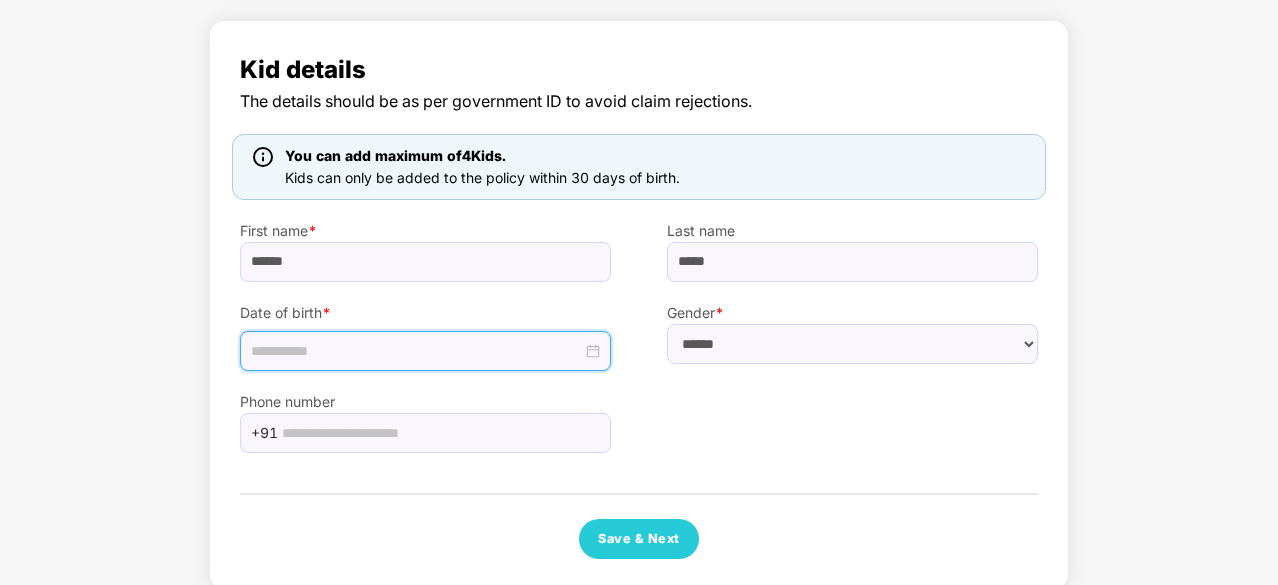 click at bounding box center (416, 351) 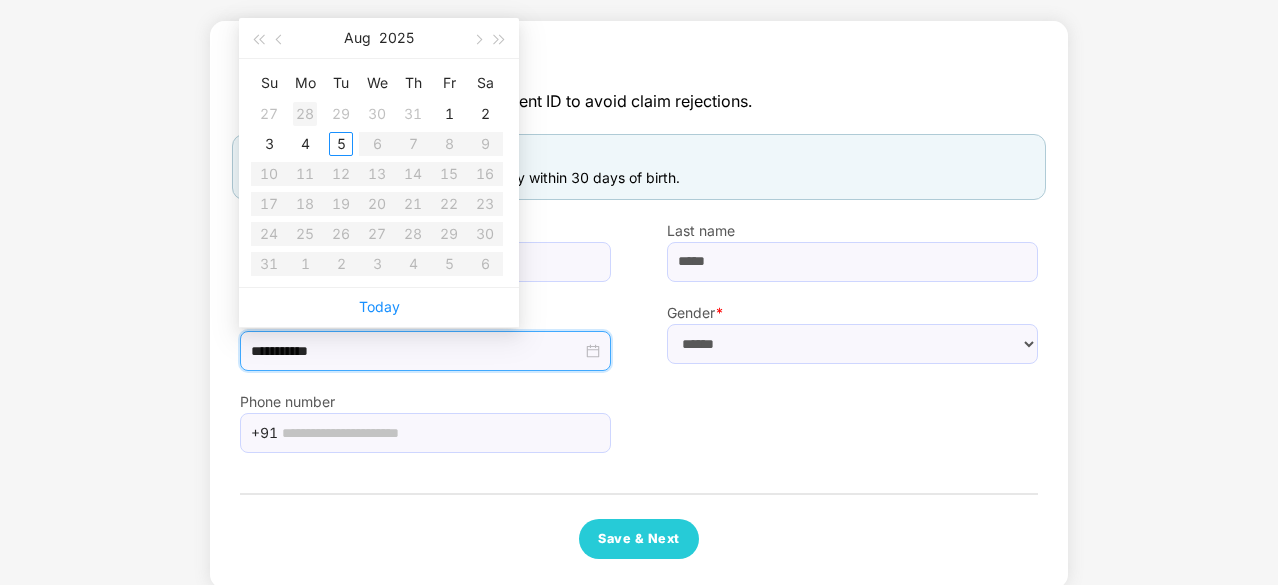 type on "**********" 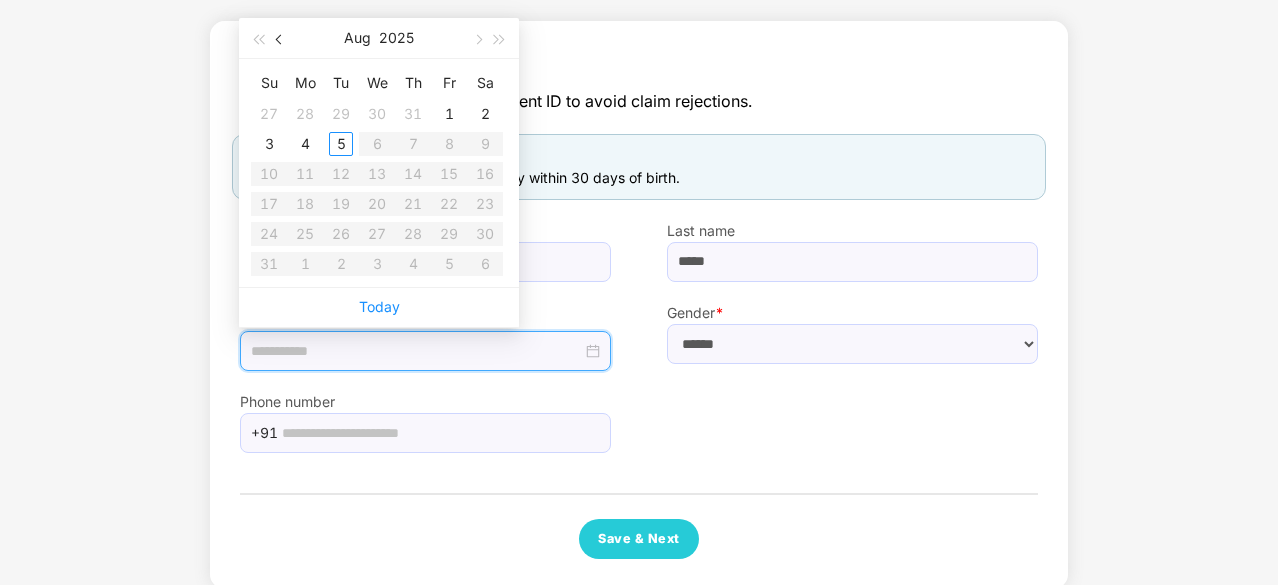 click at bounding box center (280, 38) 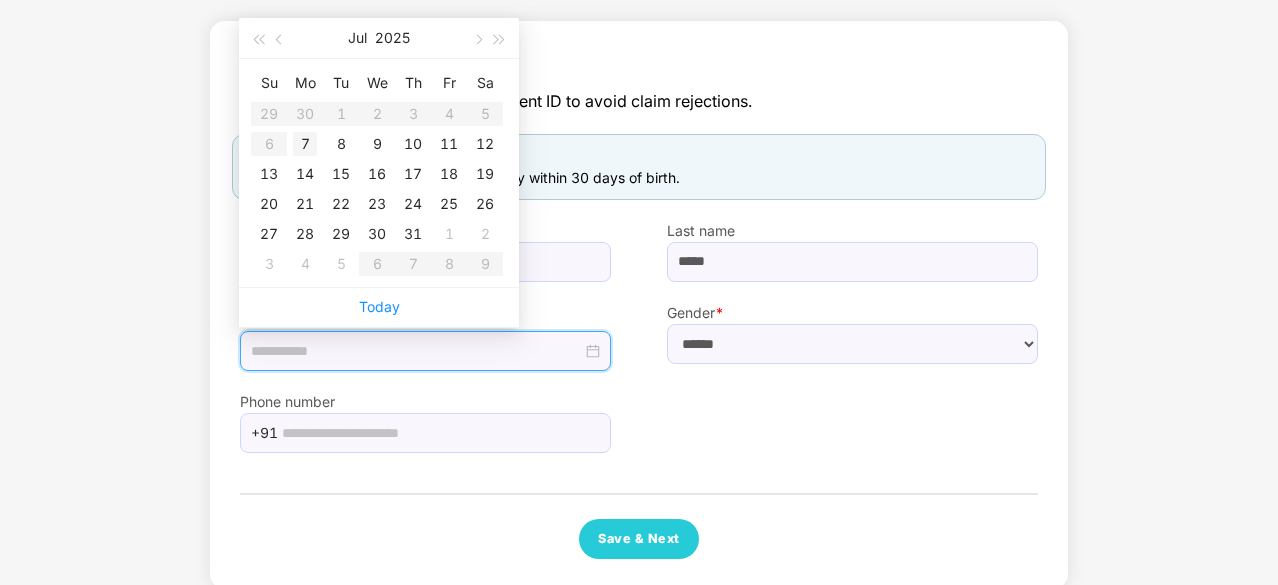 type on "**********" 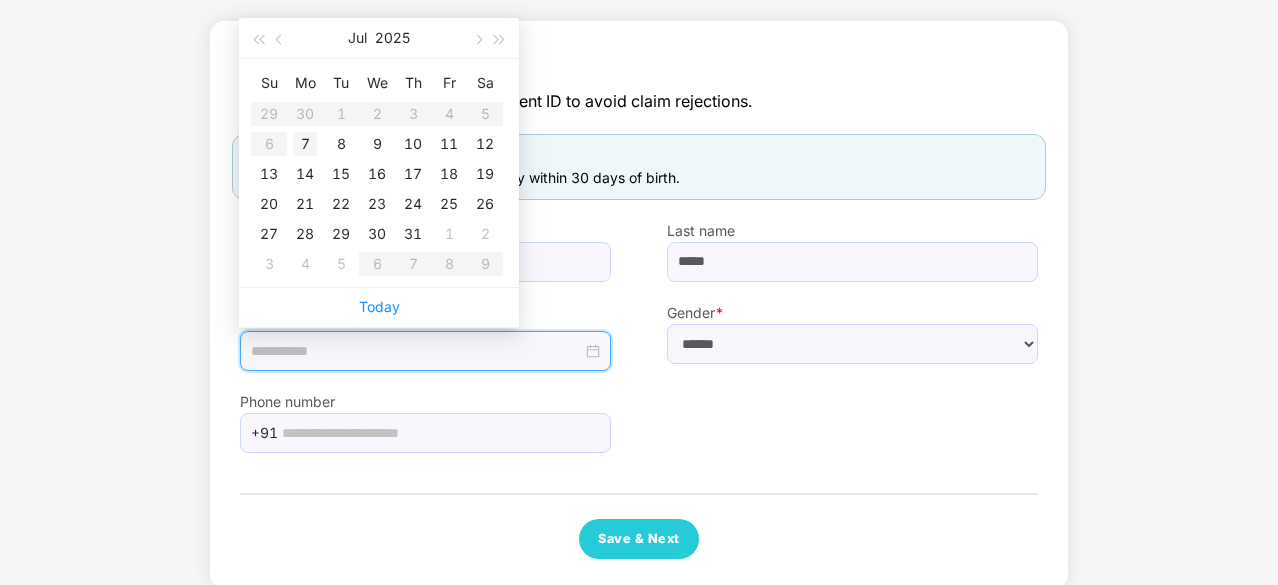 click on "7" at bounding box center (305, 144) 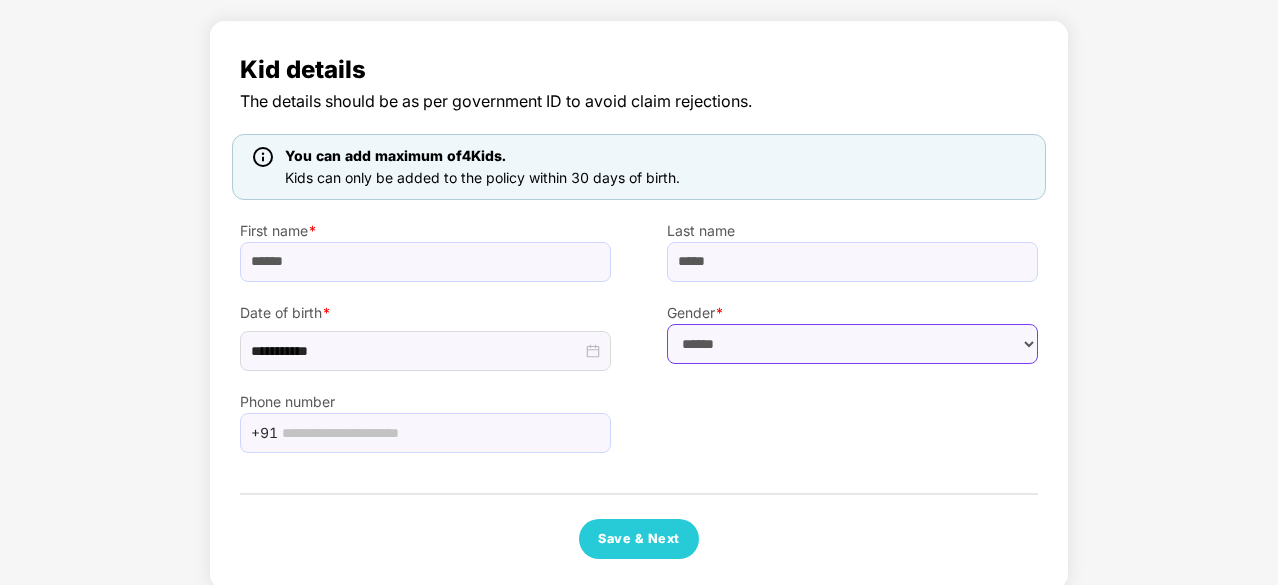 click on "****** **** ******" at bounding box center [852, 344] 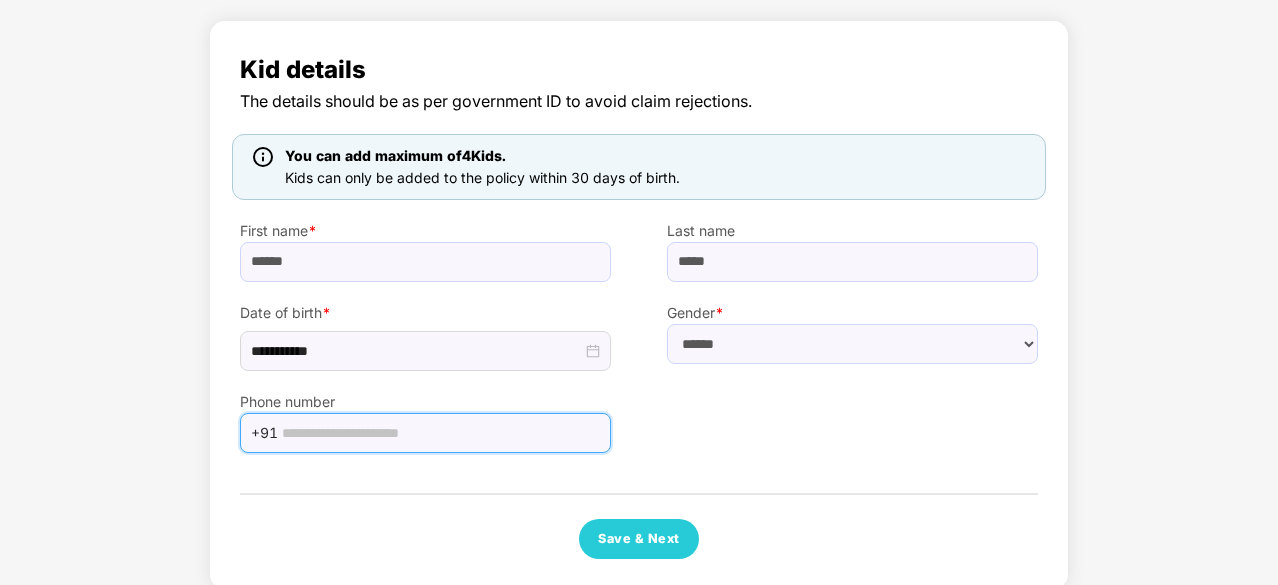 click at bounding box center [440, 433] 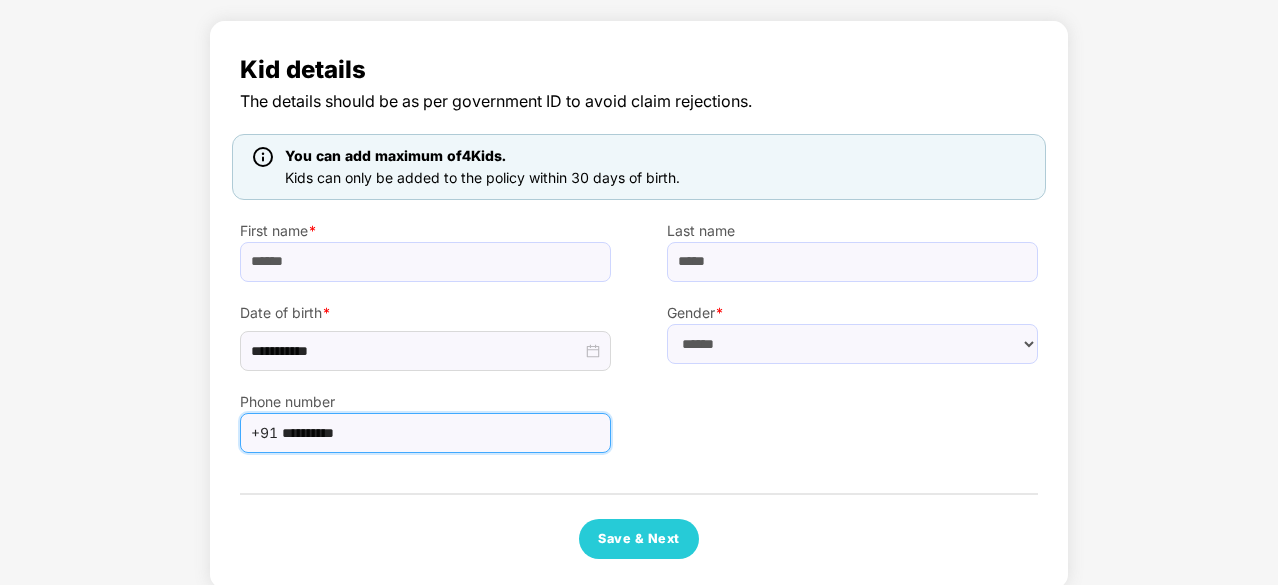 scroll, scrollTop: 135, scrollLeft: 0, axis: vertical 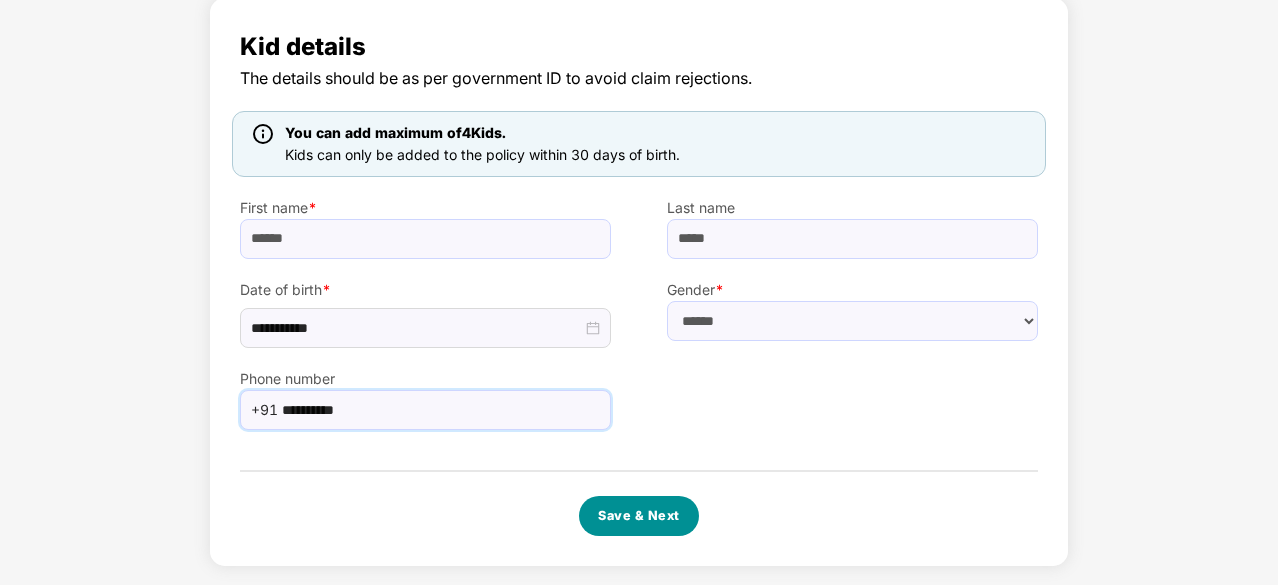 type on "**********" 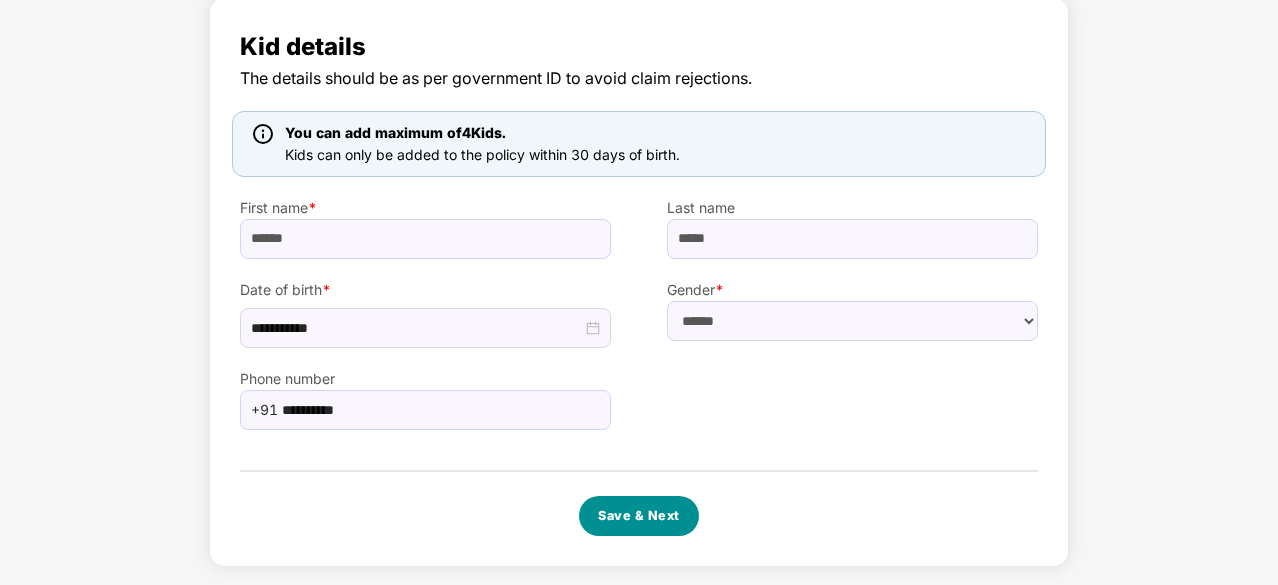 click on "Save & Next" at bounding box center (639, 516) 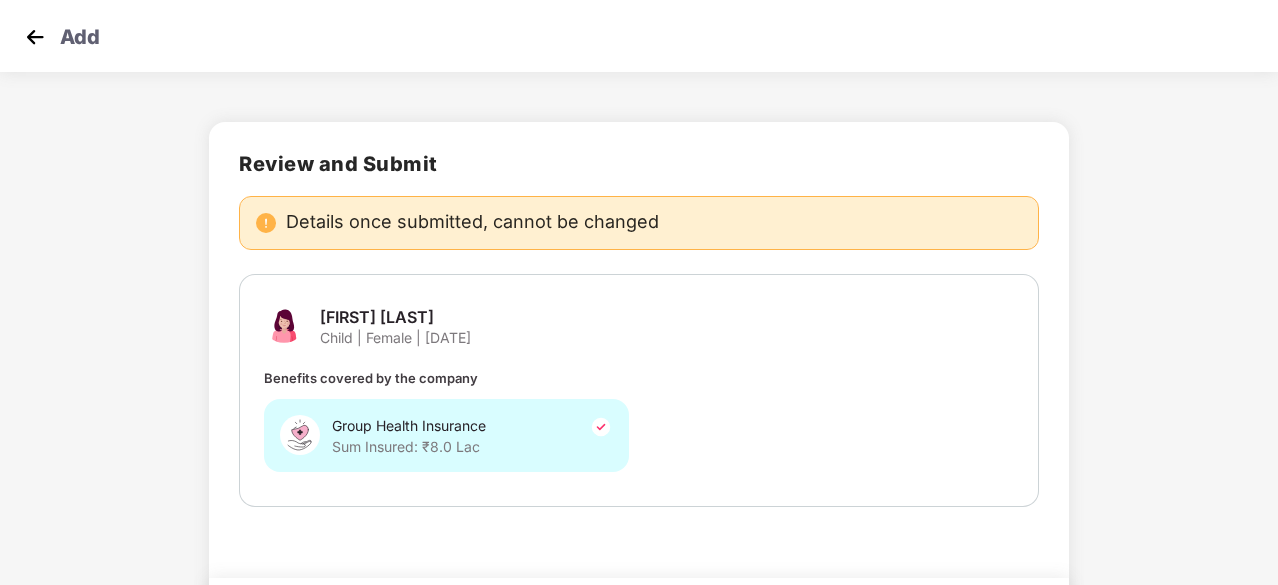 scroll, scrollTop: 102, scrollLeft: 0, axis: vertical 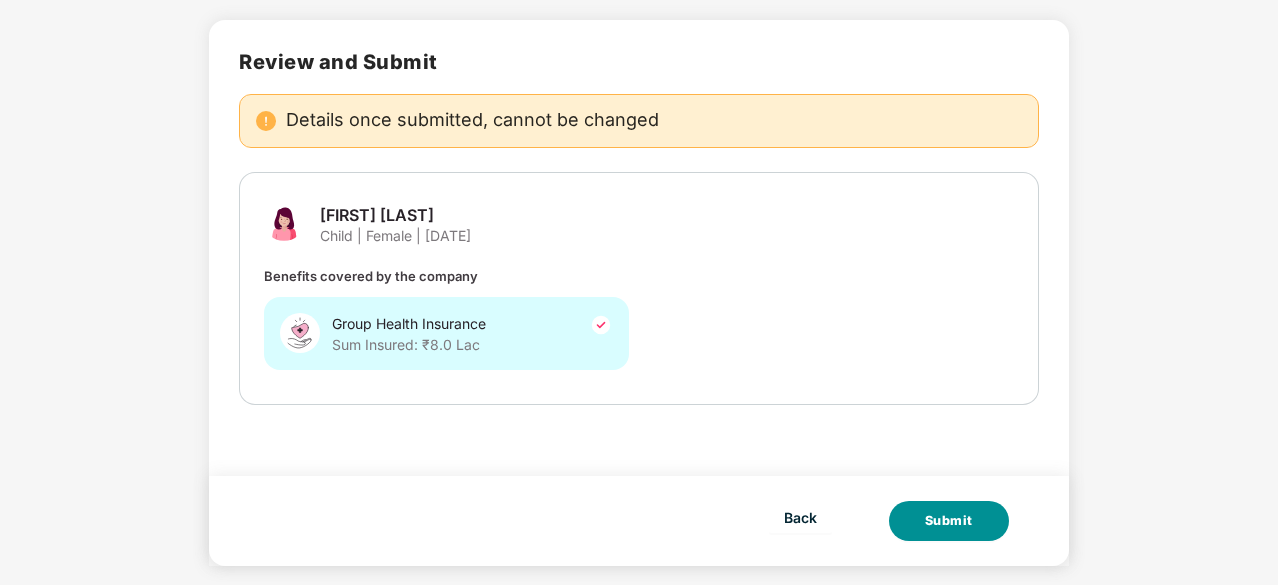 click on "Submit" at bounding box center [949, 521] 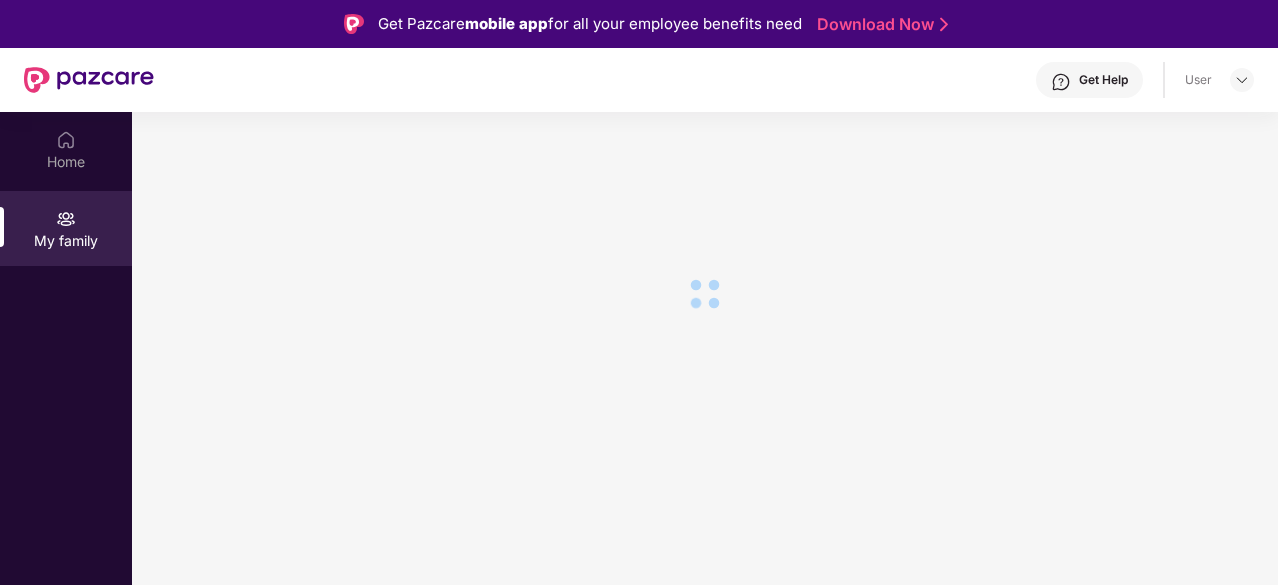 scroll, scrollTop: 0, scrollLeft: 0, axis: both 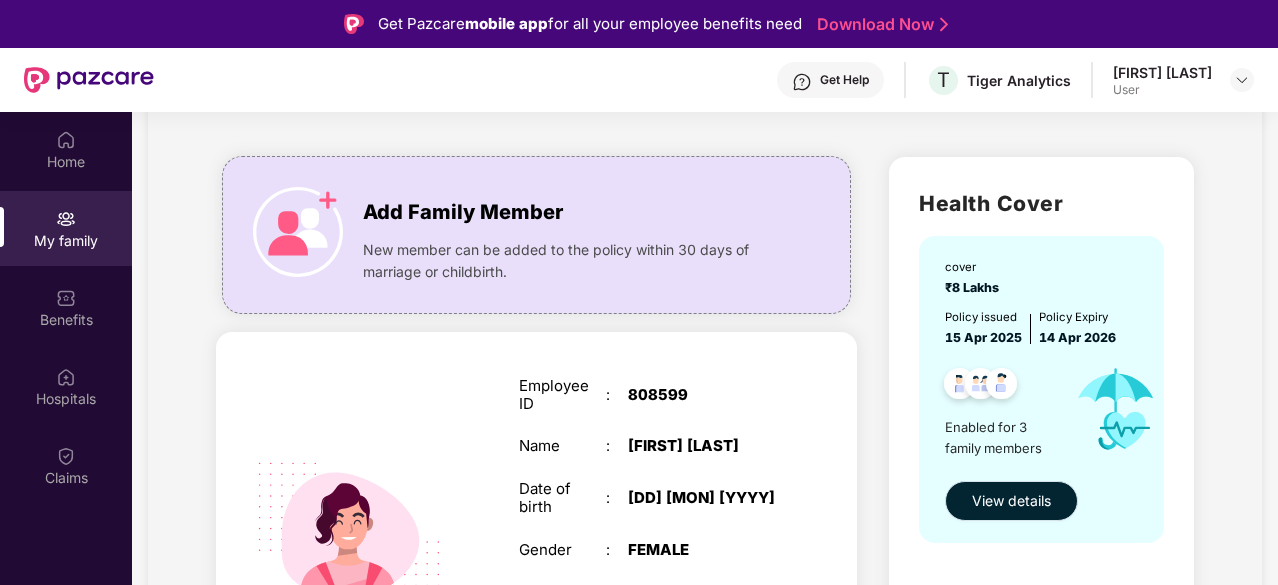 click on "View details" at bounding box center [1011, 501] 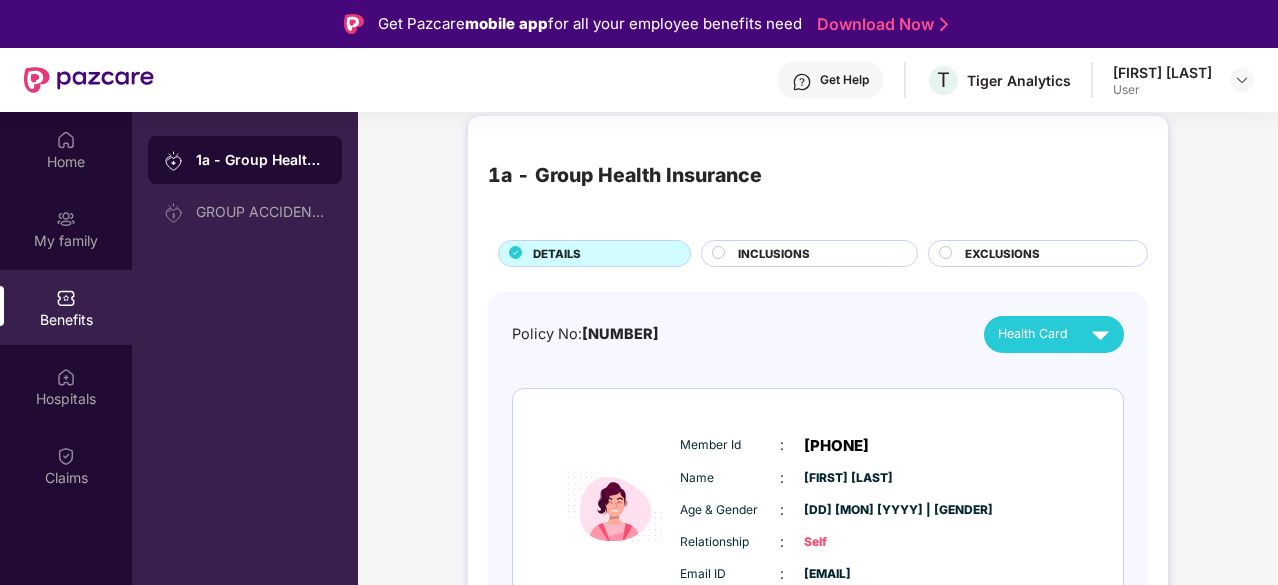 scroll, scrollTop: 0, scrollLeft: 0, axis: both 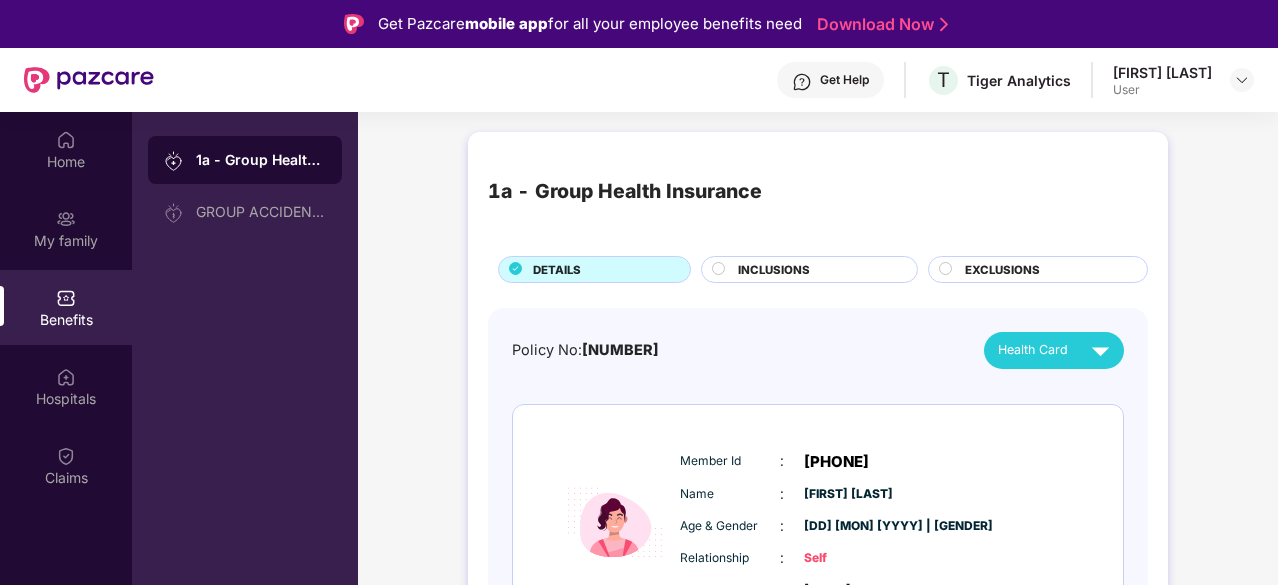 click on "INCLUSIONS" at bounding box center (809, 269) 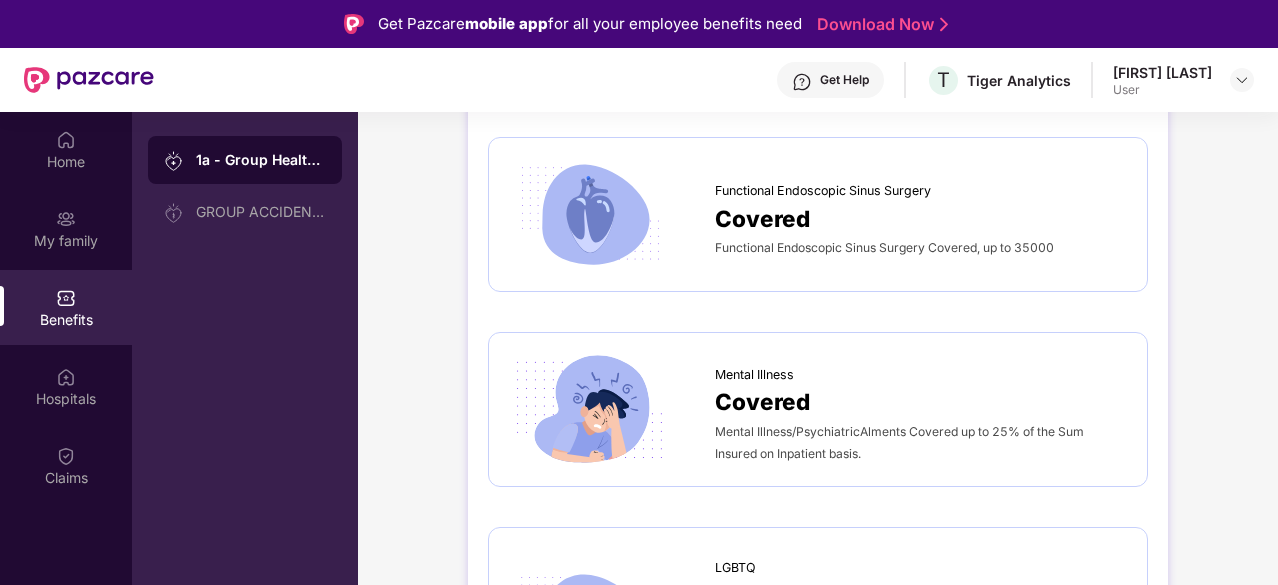 scroll, scrollTop: 5414, scrollLeft: 0, axis: vertical 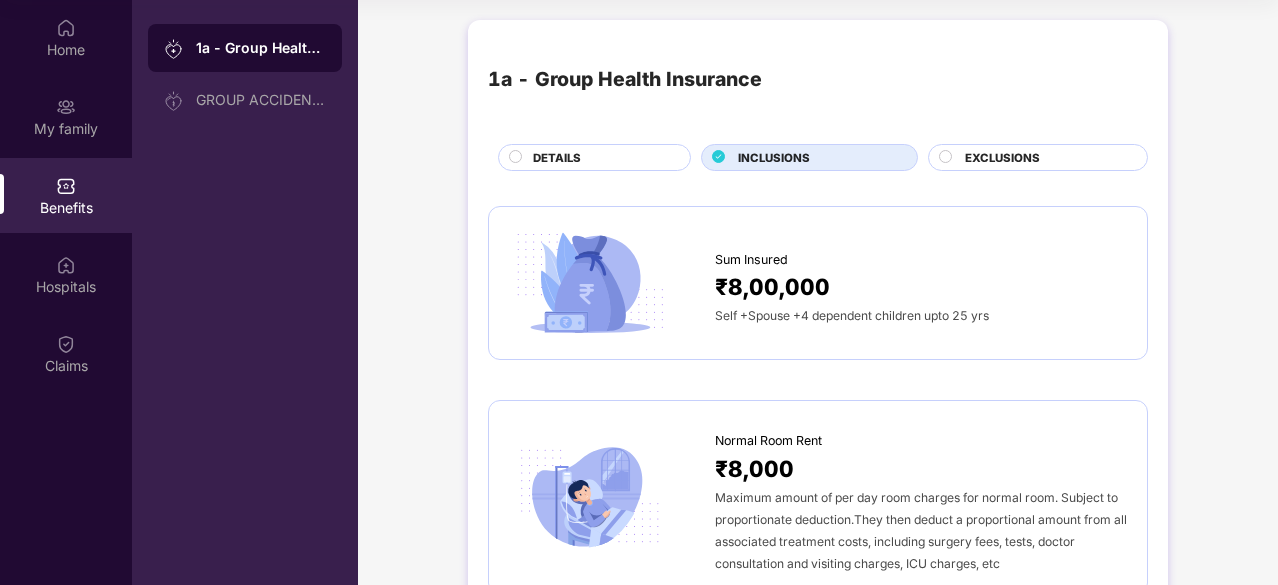 click on "EXCLUSIONS" at bounding box center [1002, 158] 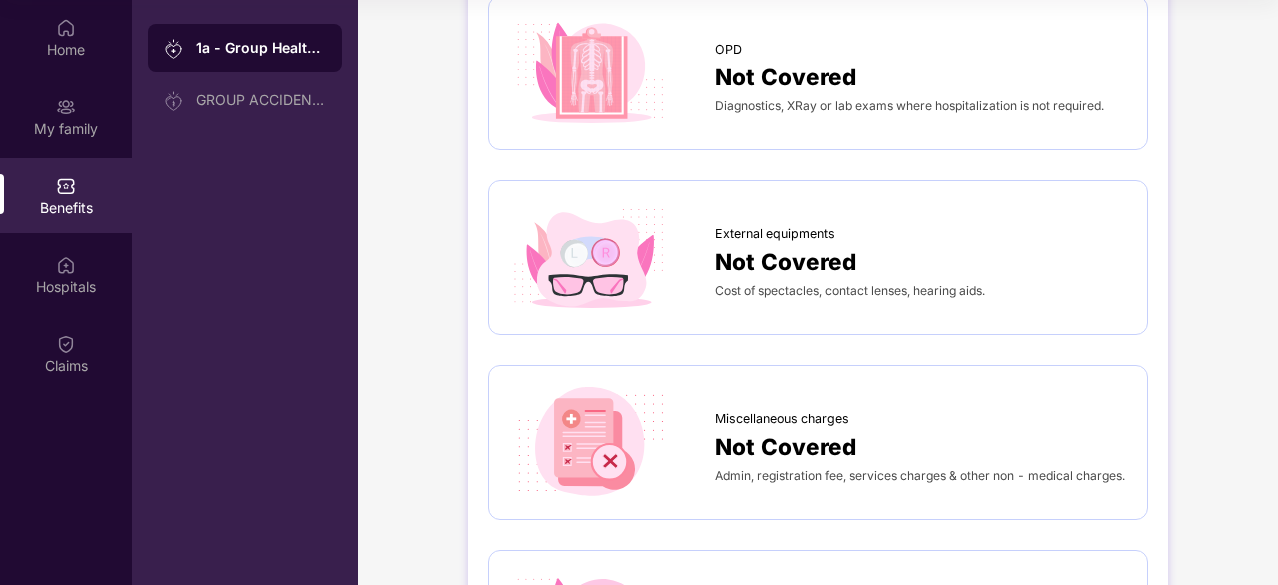 scroll, scrollTop: 0, scrollLeft: 0, axis: both 